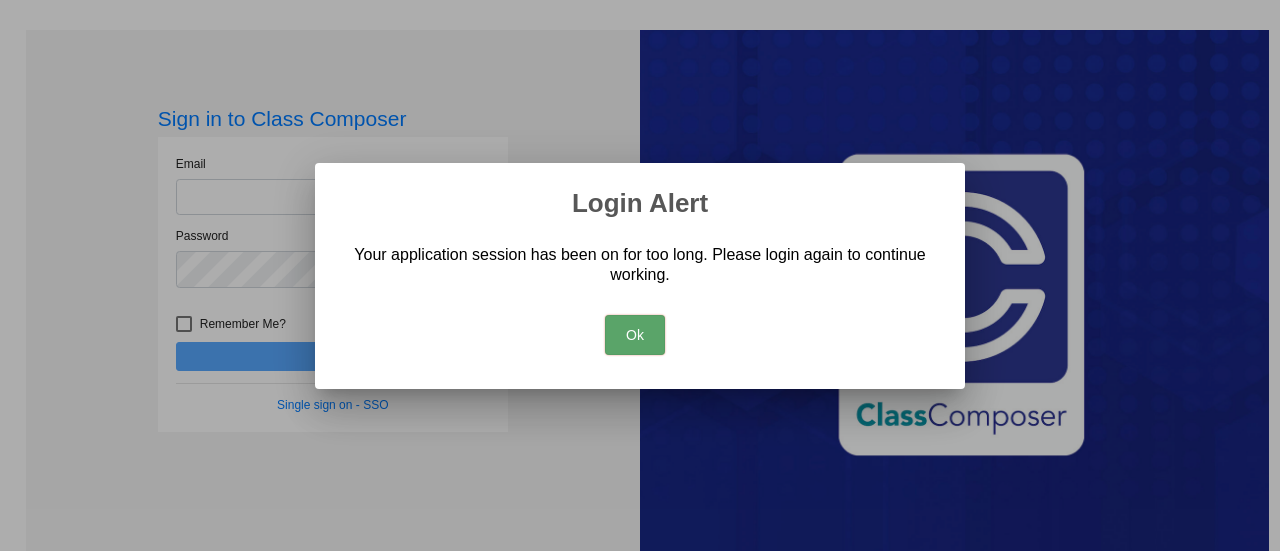 scroll, scrollTop: 0, scrollLeft: 0, axis: both 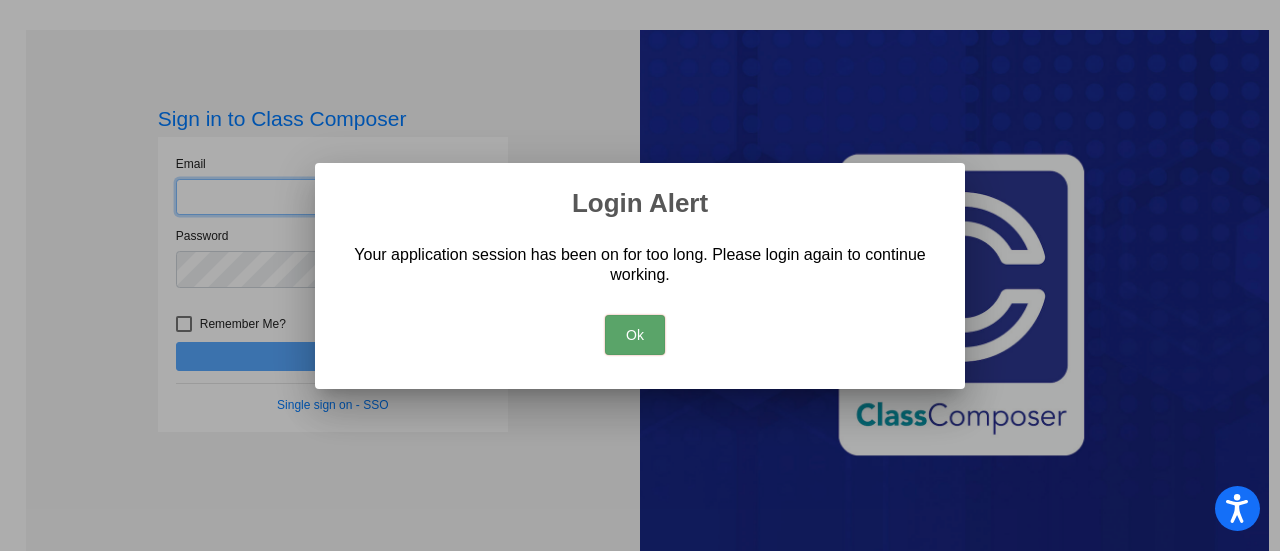 type 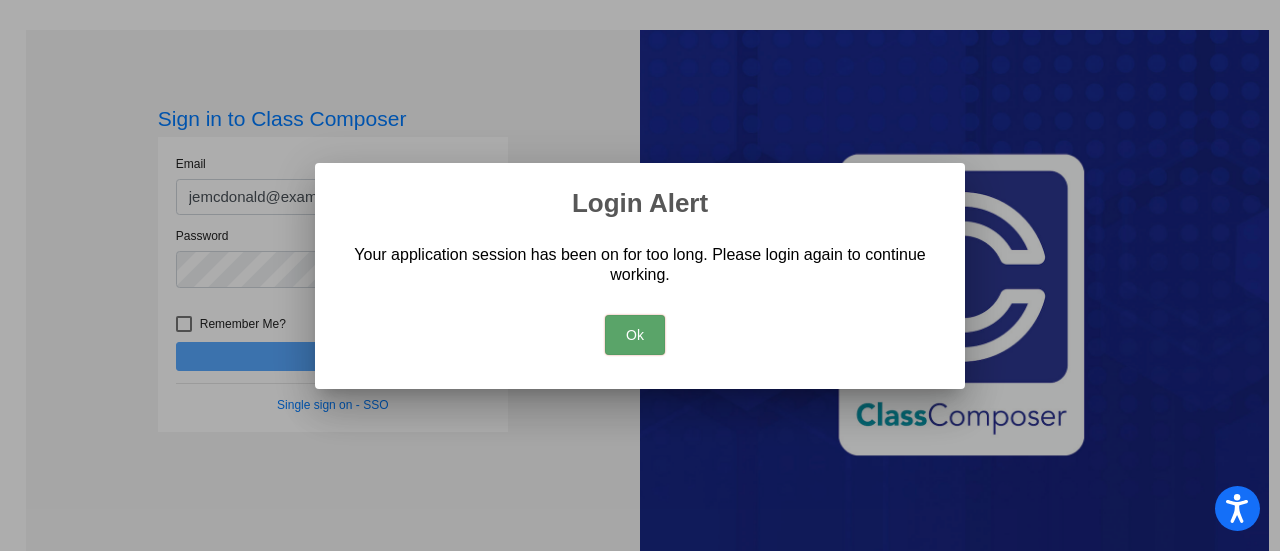 click on "Ok" at bounding box center [635, 335] 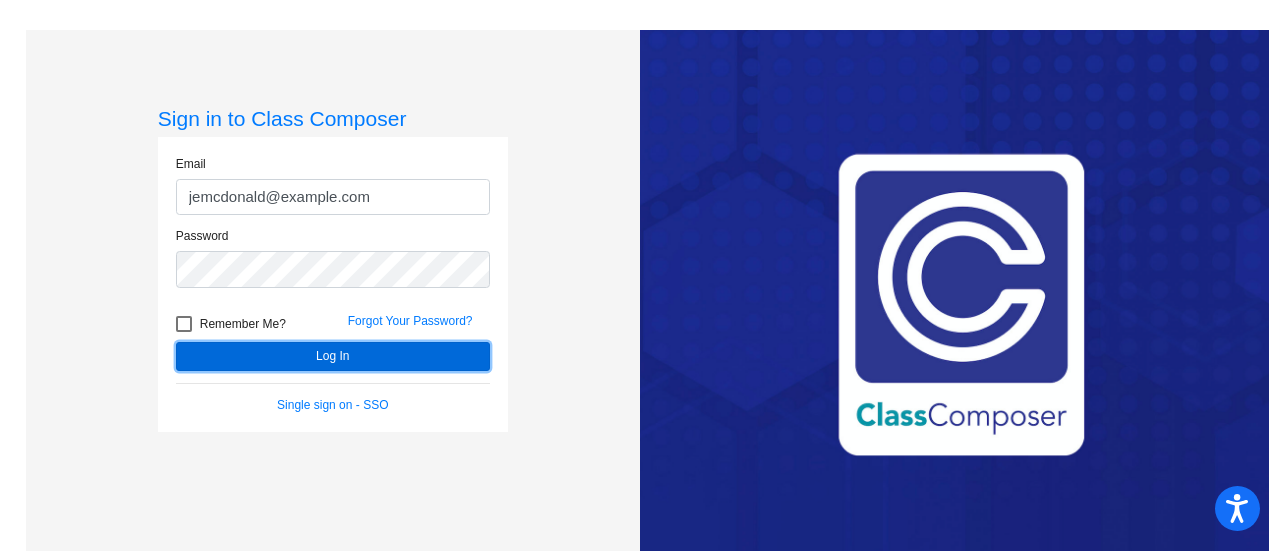 click on "Log In" 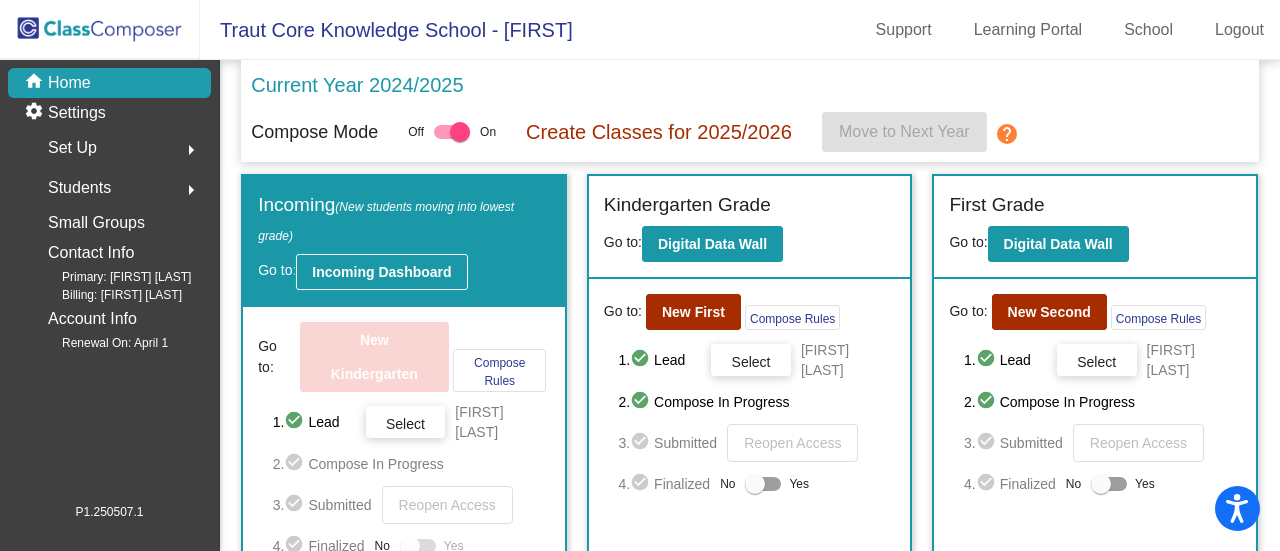 click on "Incoming Dashboard" 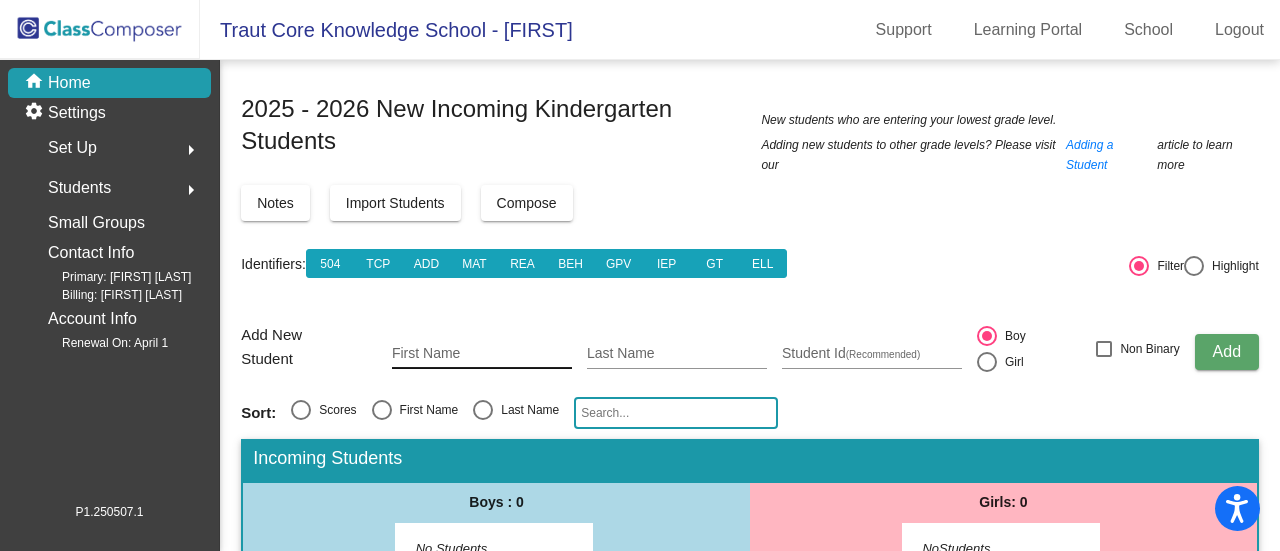 click on "First Name" at bounding box center [482, 354] 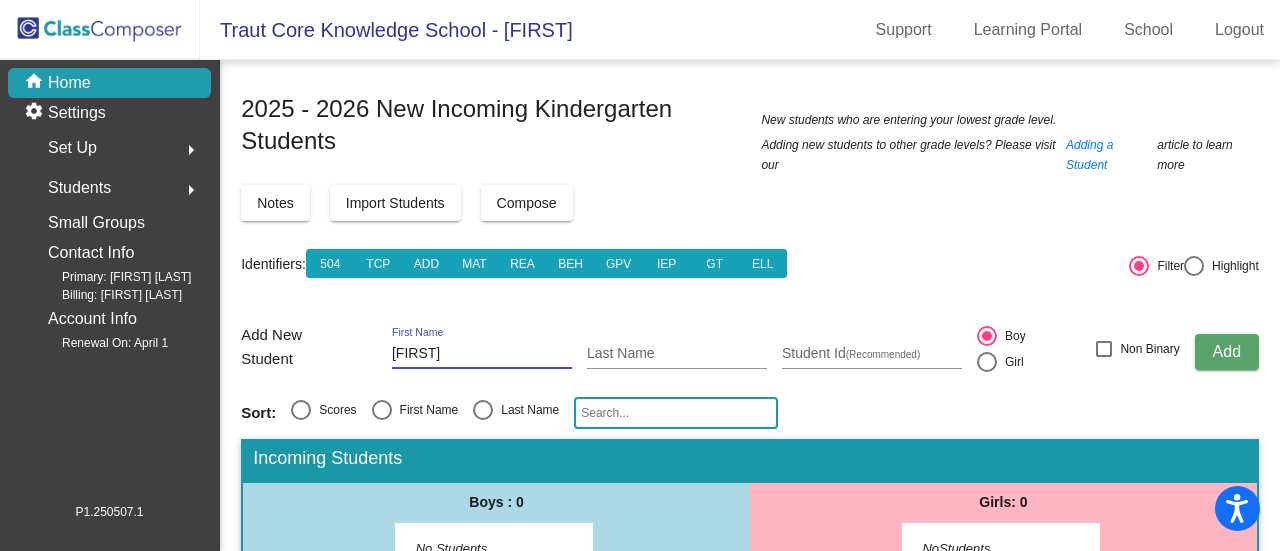 type on "[FIRST]" 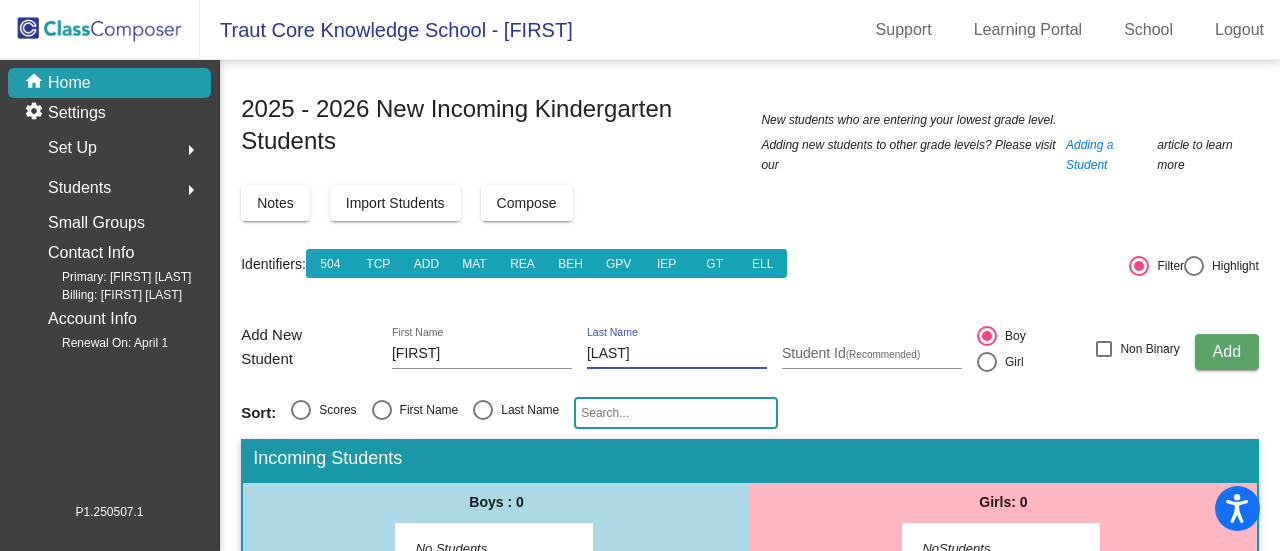 type on "[LAST]" 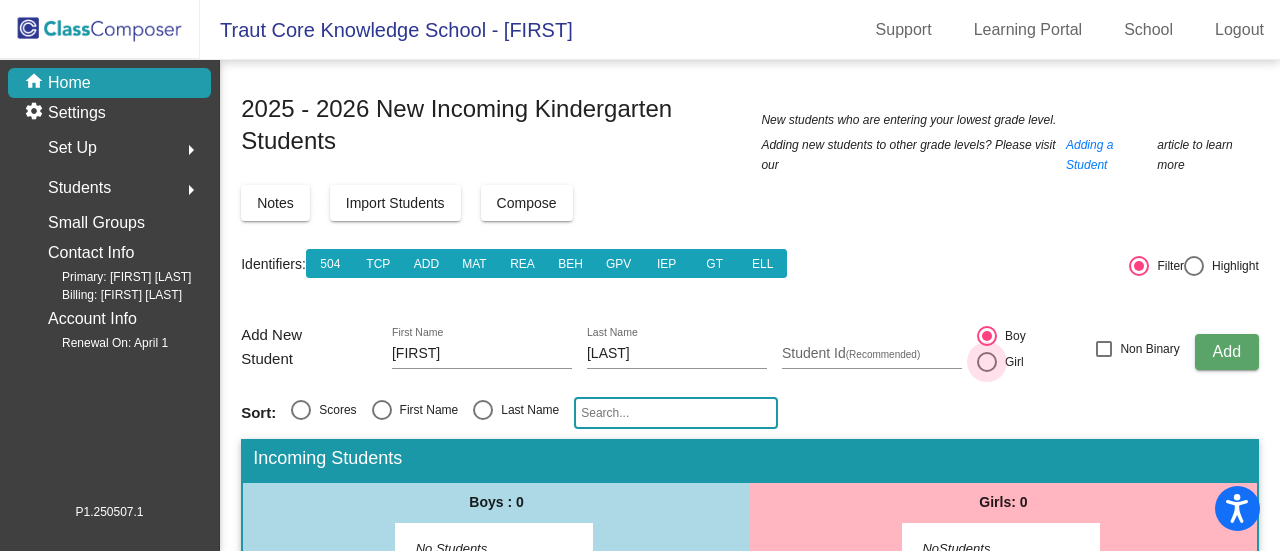 click at bounding box center (987, 362) 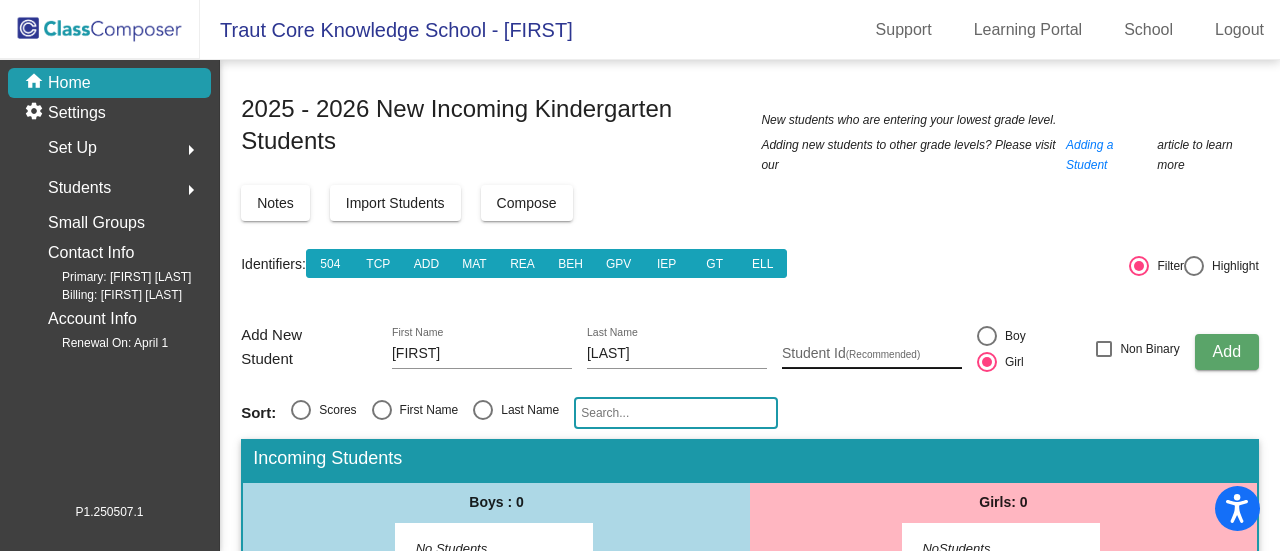 click on "Student Id  (Recommended)" at bounding box center [872, 354] 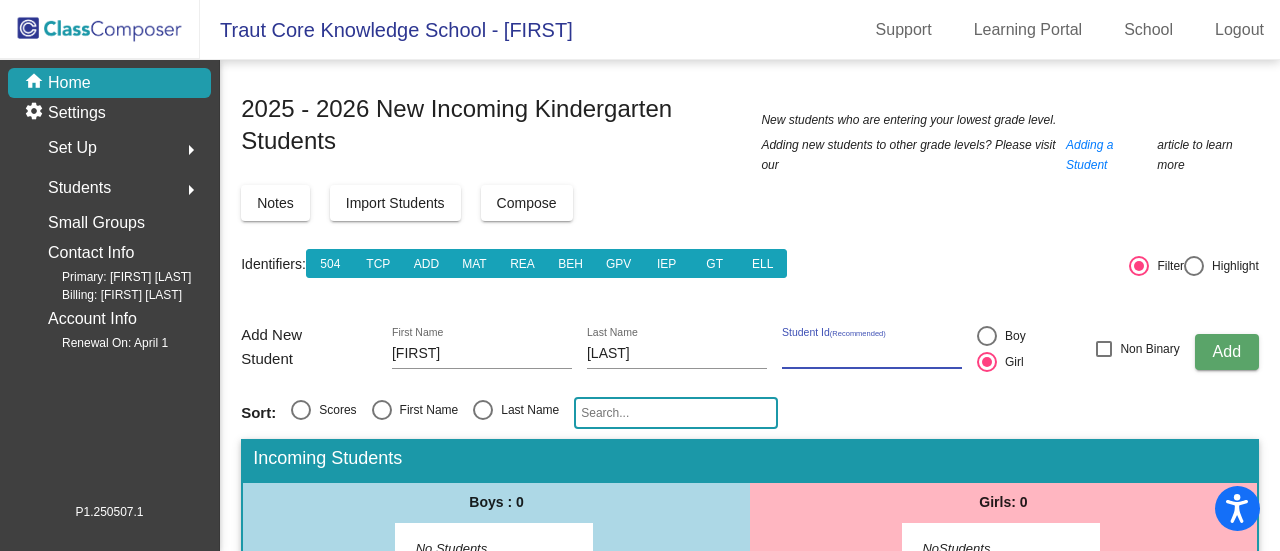 paste on "125684" 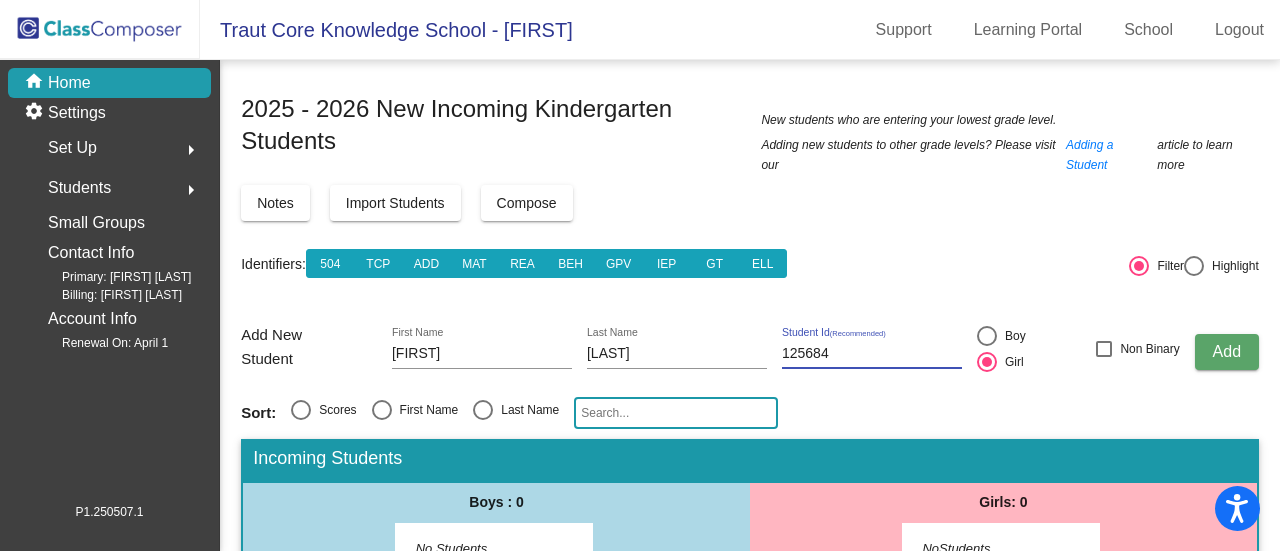 type on "125684" 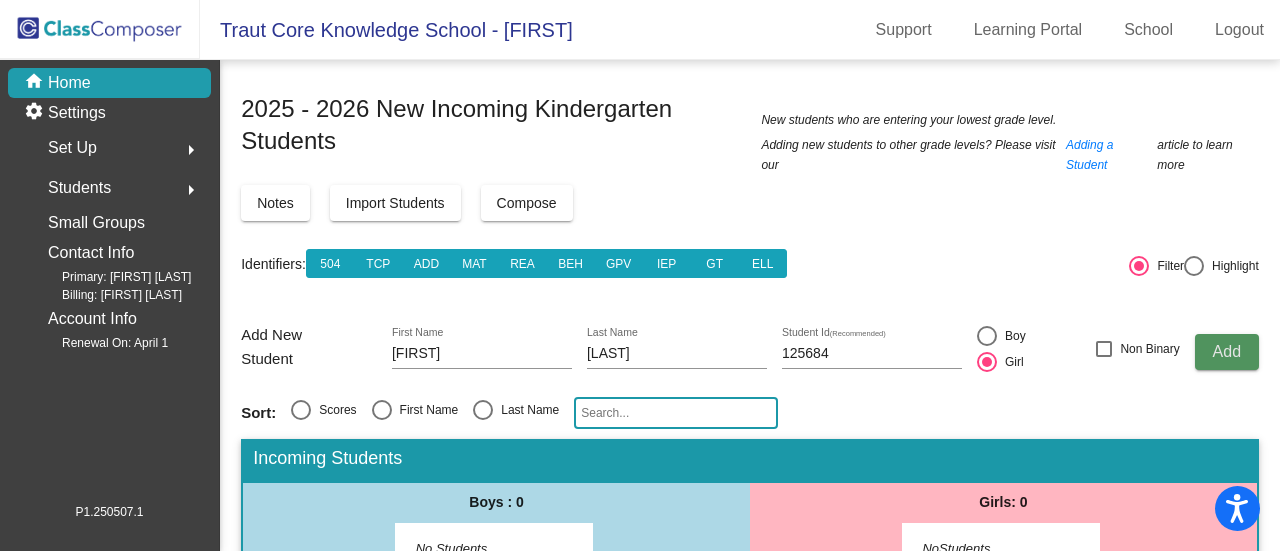 click on "Add" 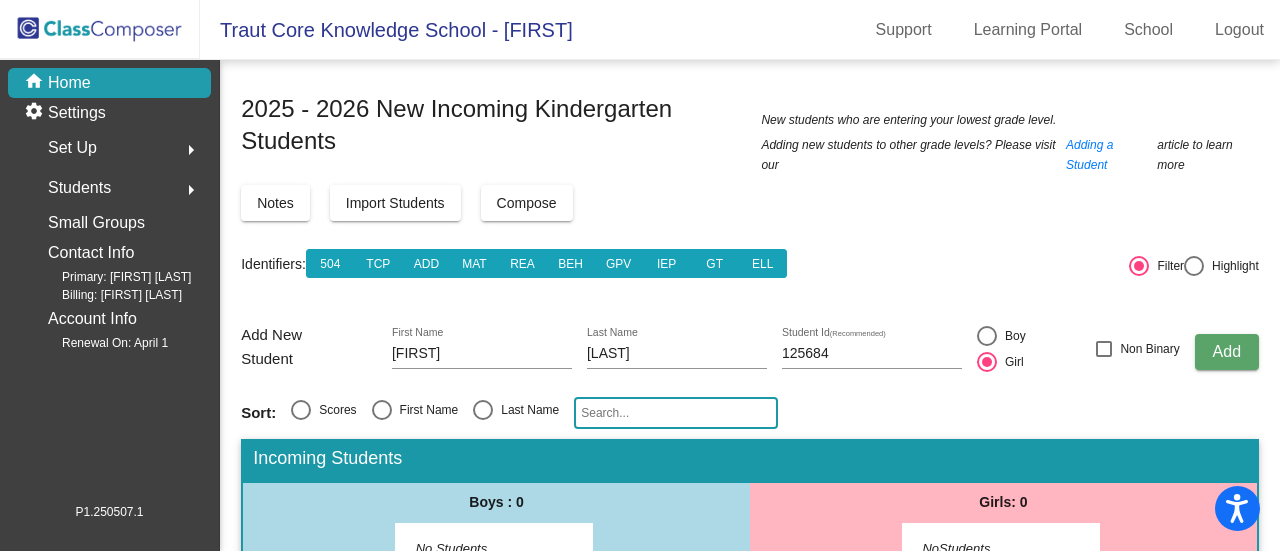 type 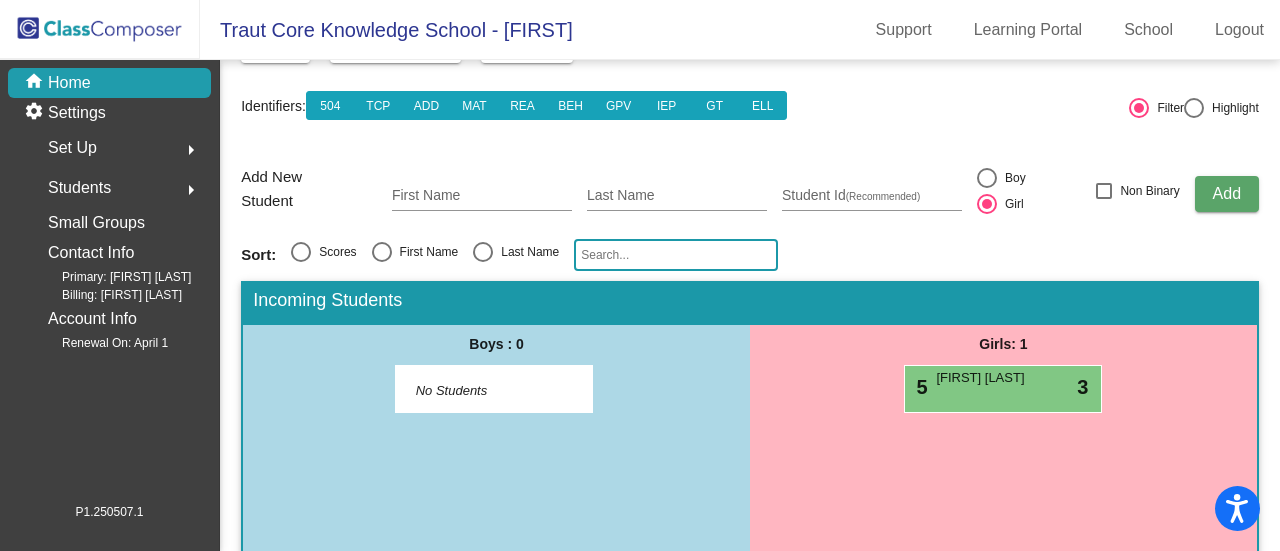 scroll, scrollTop: 208, scrollLeft: 0, axis: vertical 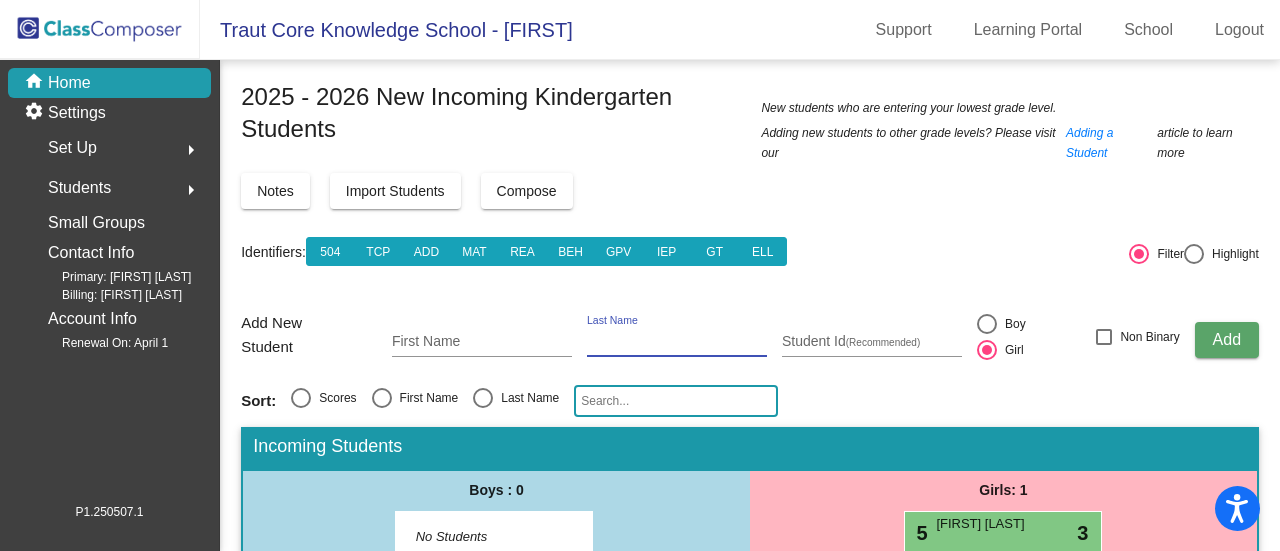 paste on "[LAST]" 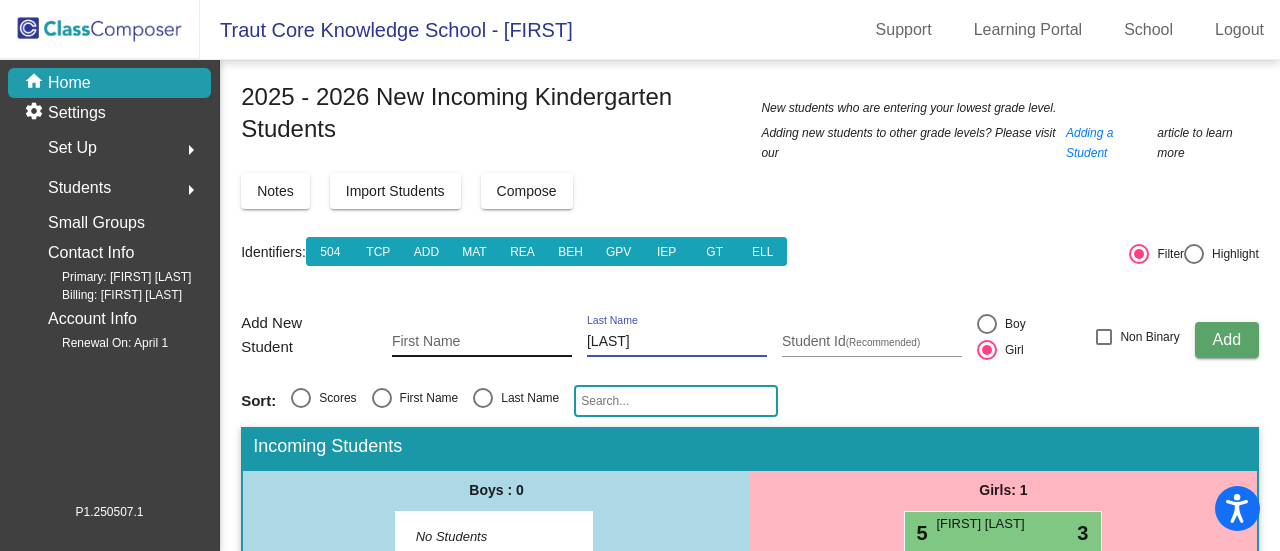 type on "[LAST]" 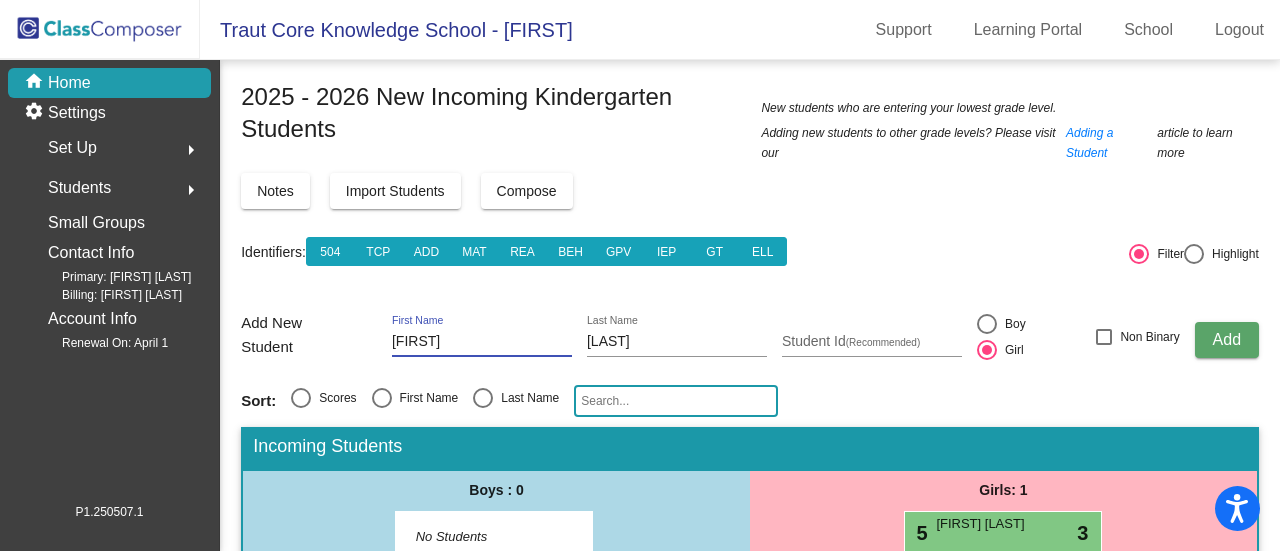 type on "[FIRST]" 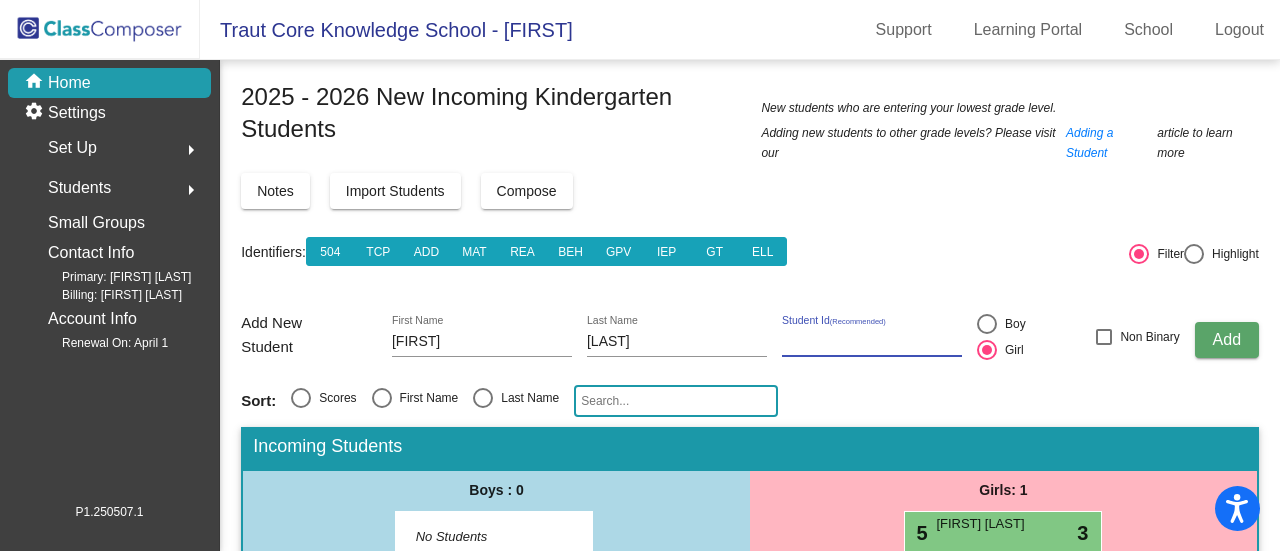 drag, startPoint x: 802, startPoint y: 332, endPoint x: 790, endPoint y: 342, distance: 15.6205 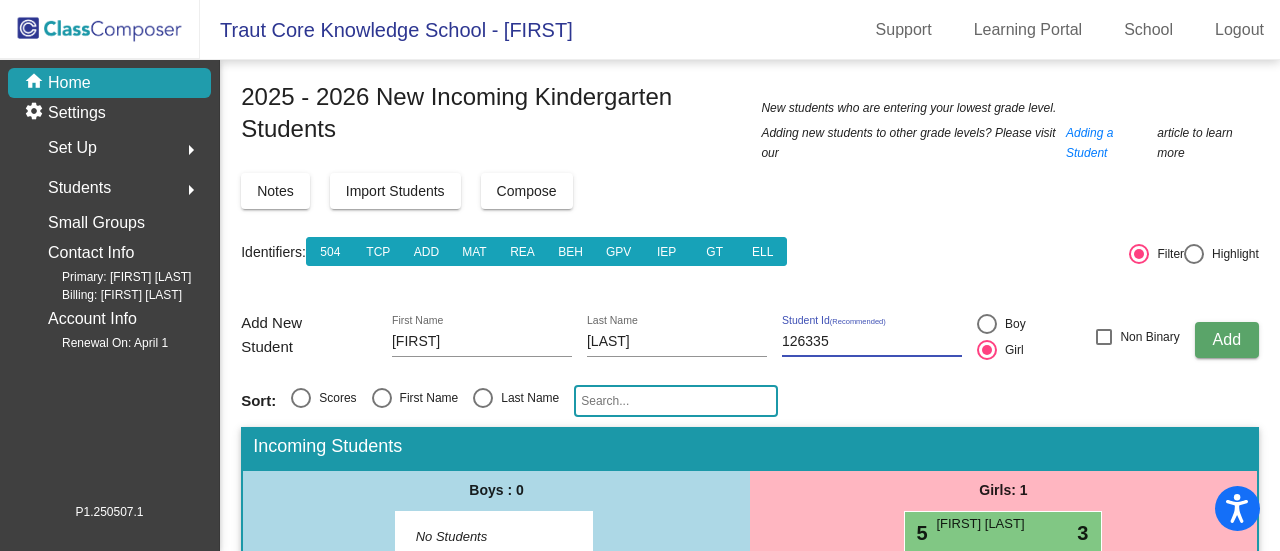 type on "126335" 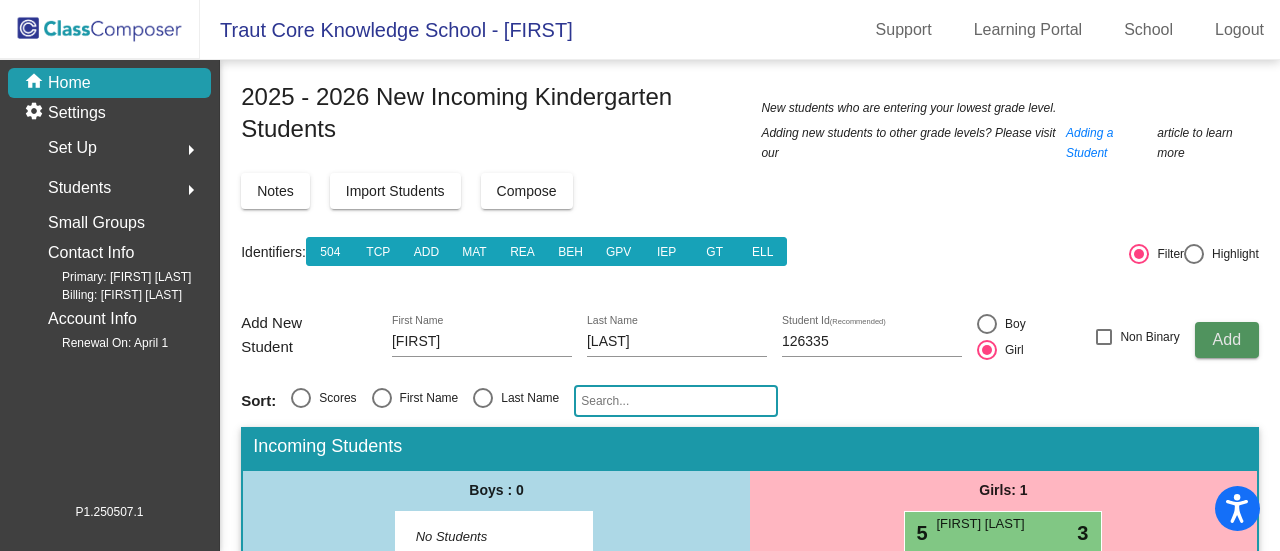 click on "Add" 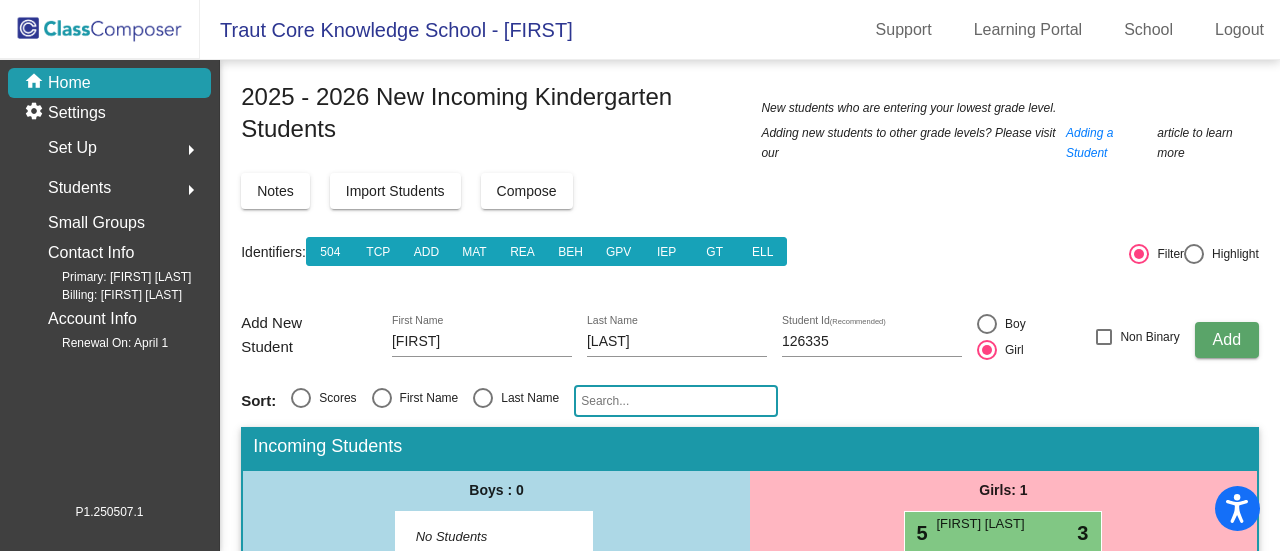 type 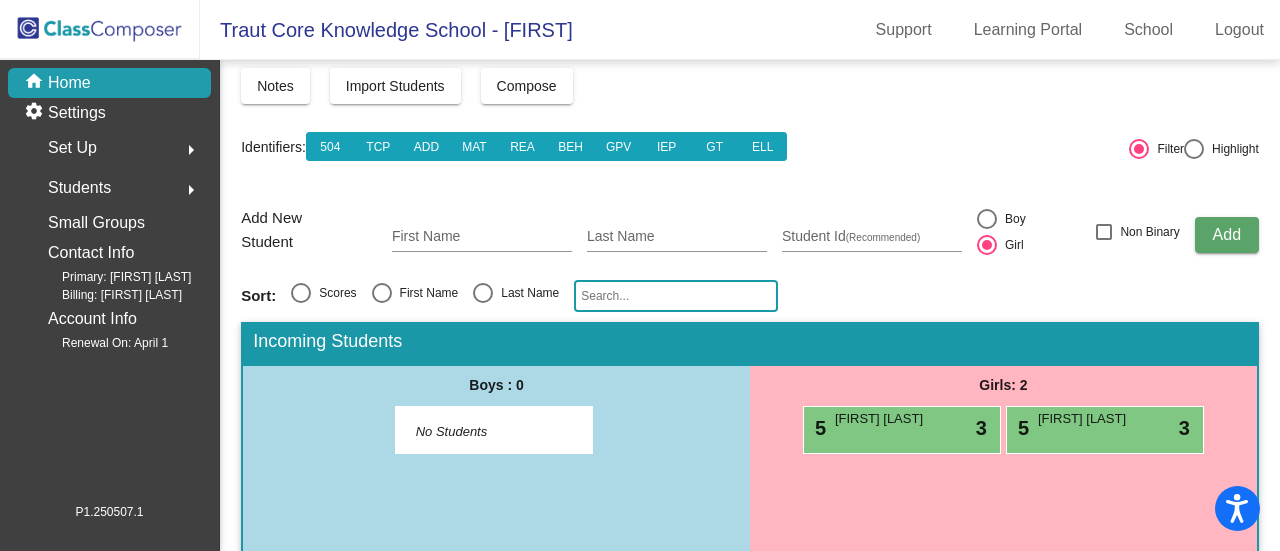 scroll, scrollTop: 208, scrollLeft: 0, axis: vertical 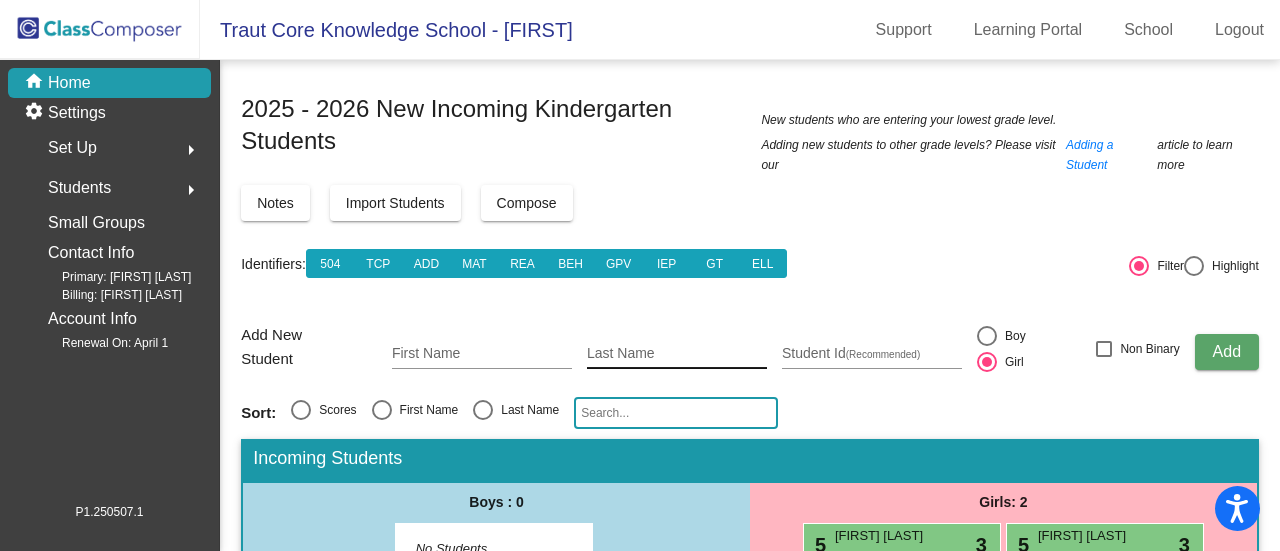 click on "Last Name" at bounding box center [677, 354] 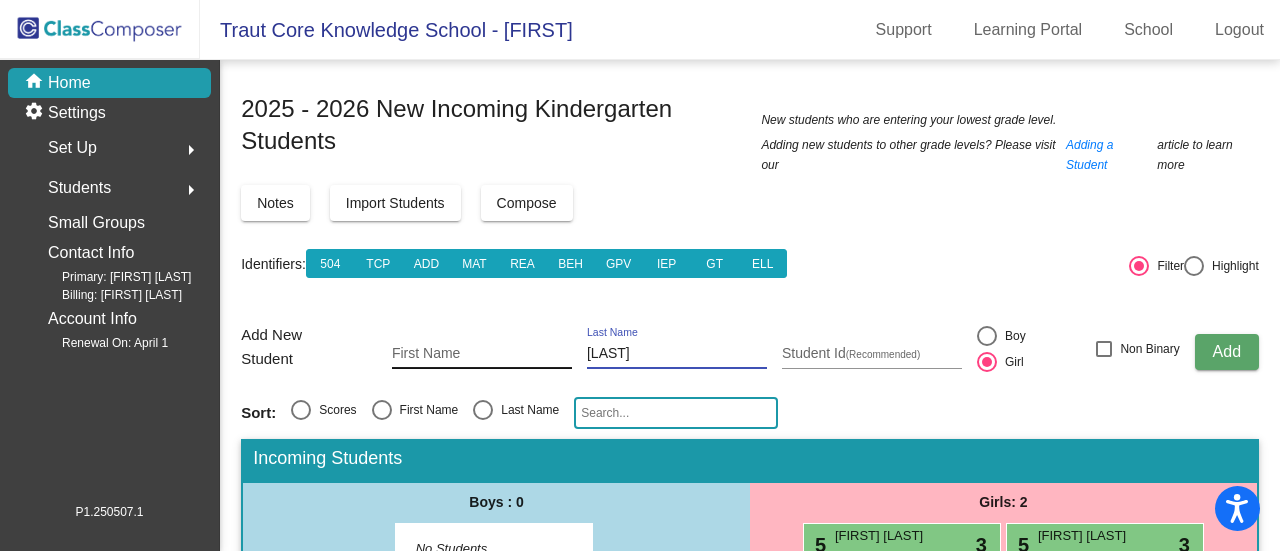 type on "[LAST]" 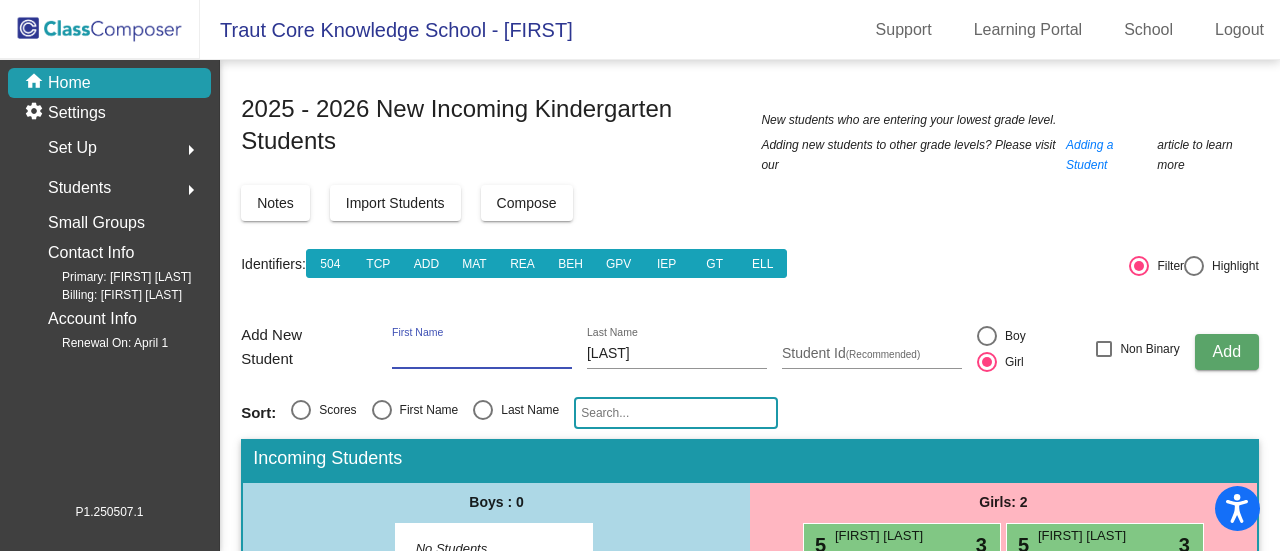 click on "First Name" at bounding box center (482, 354) 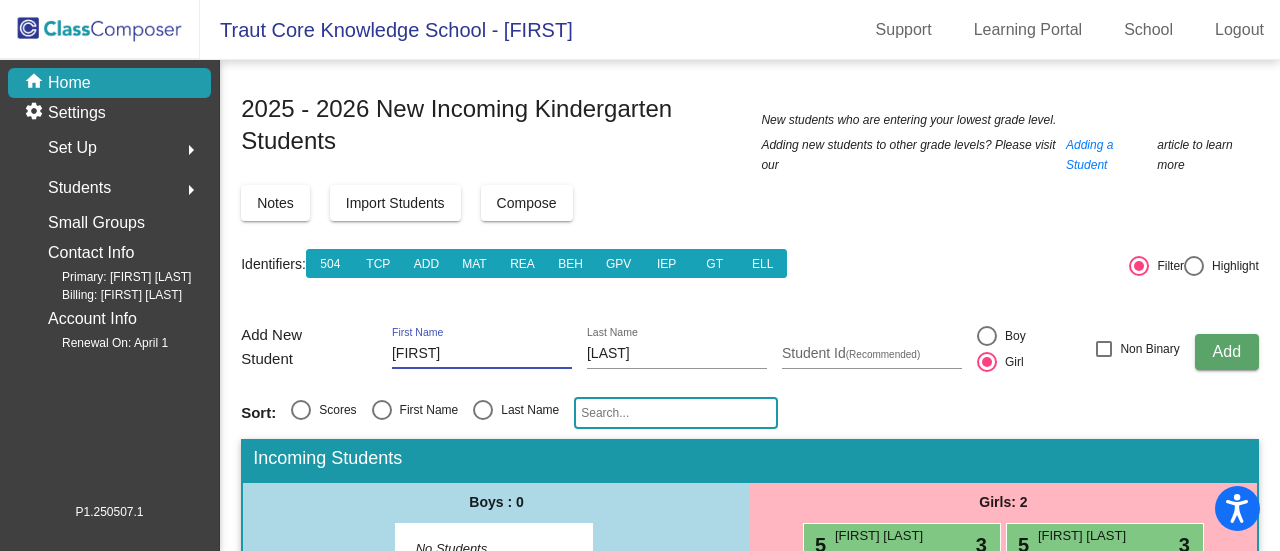 type on "[FIRST]" 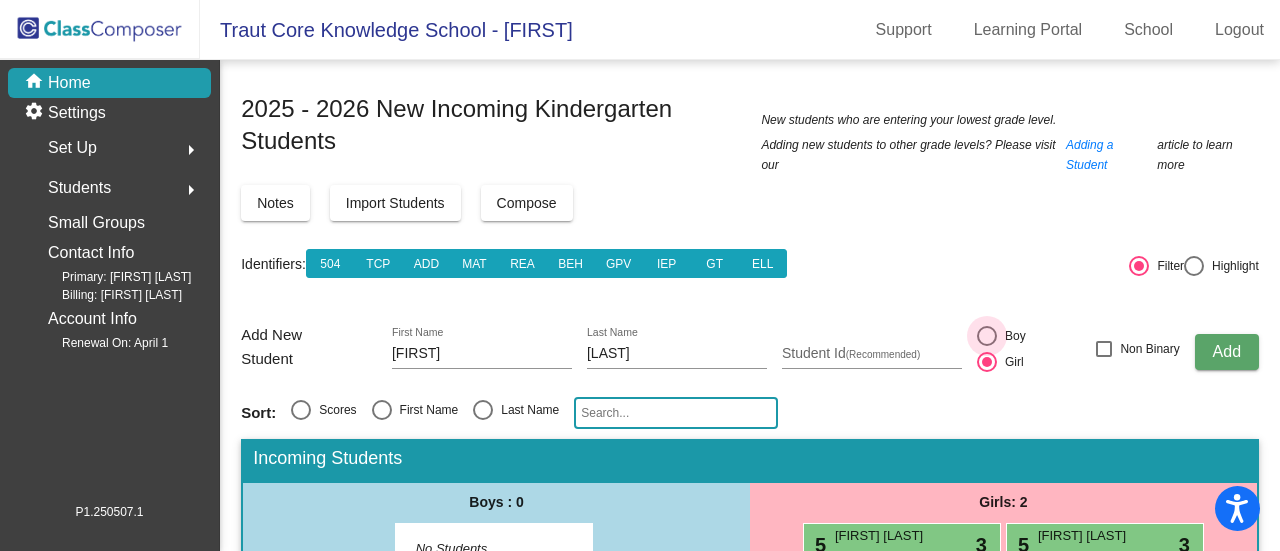 click at bounding box center [987, 336] 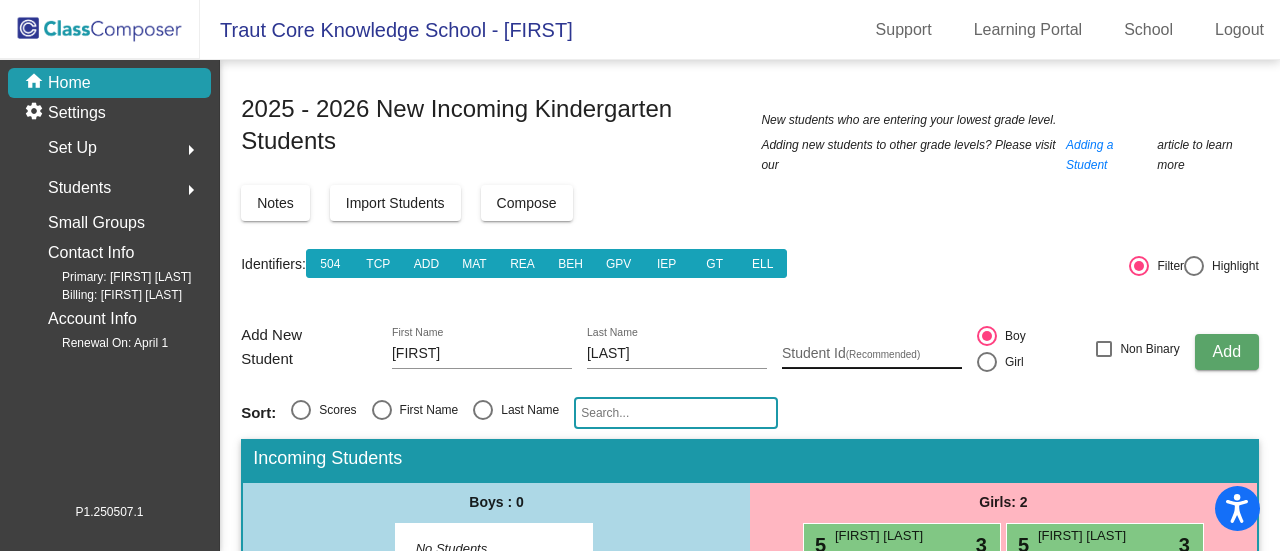 click on "Student Id  (Recommended)" at bounding box center (872, 354) 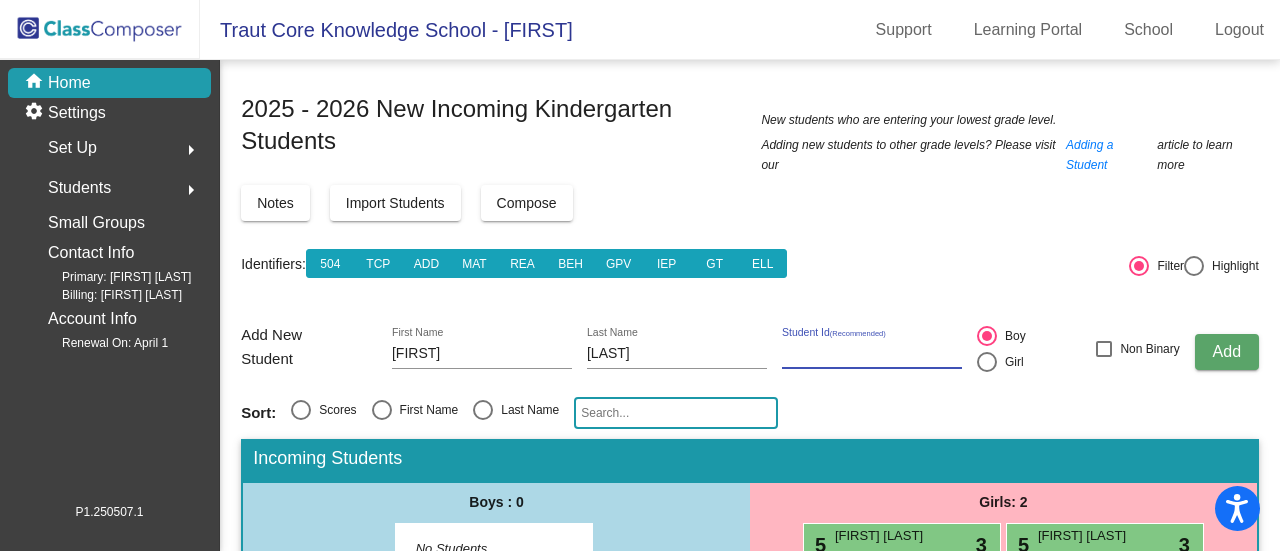 paste on "125945" 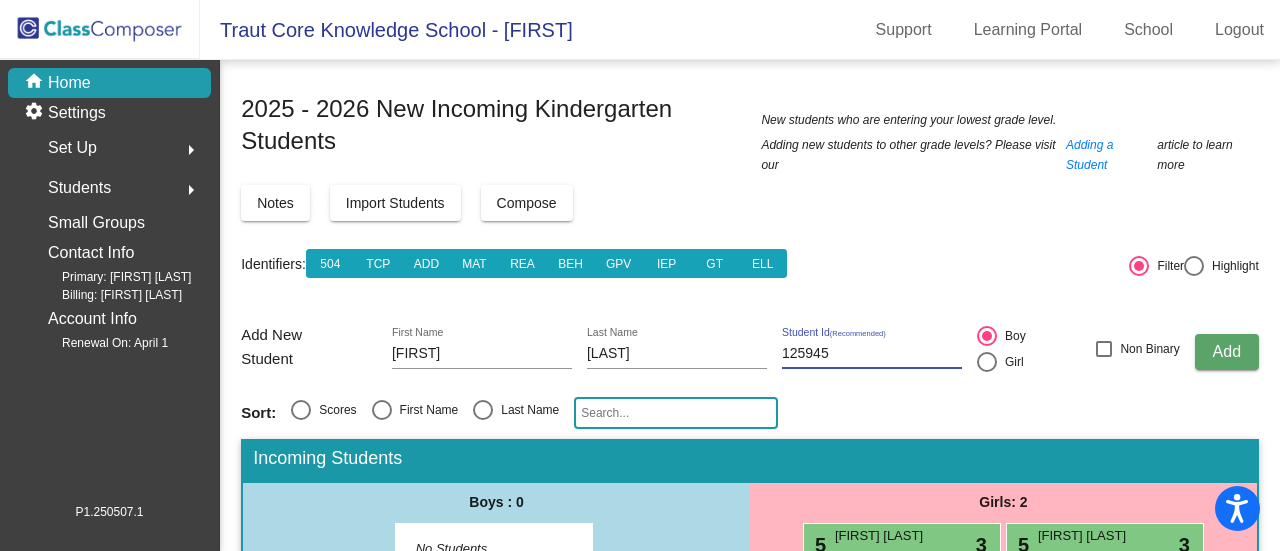 type on "125945" 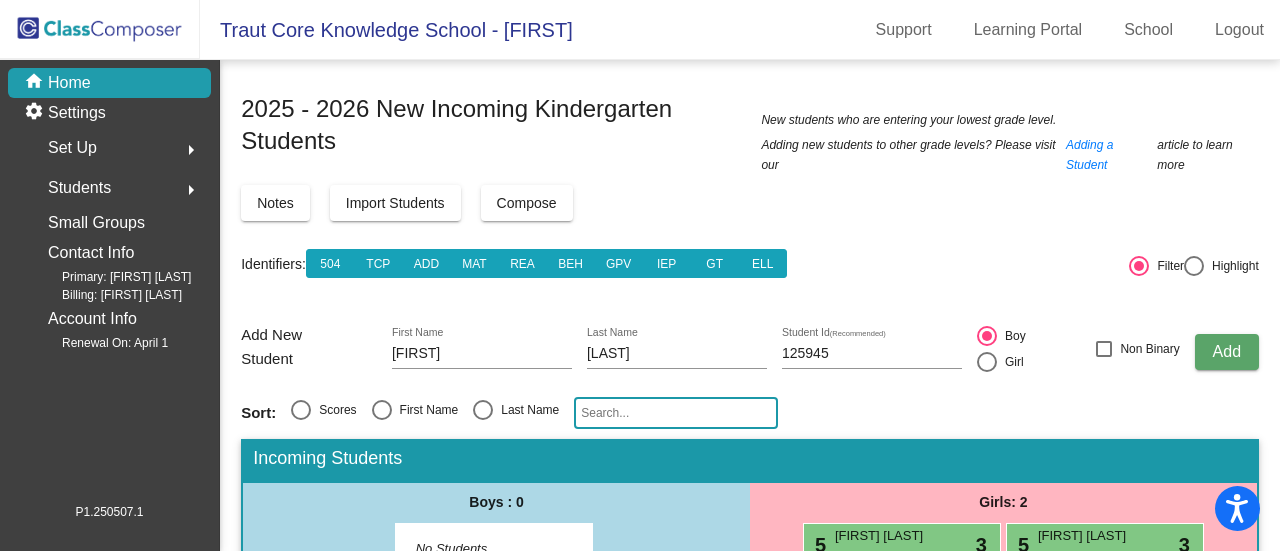 type 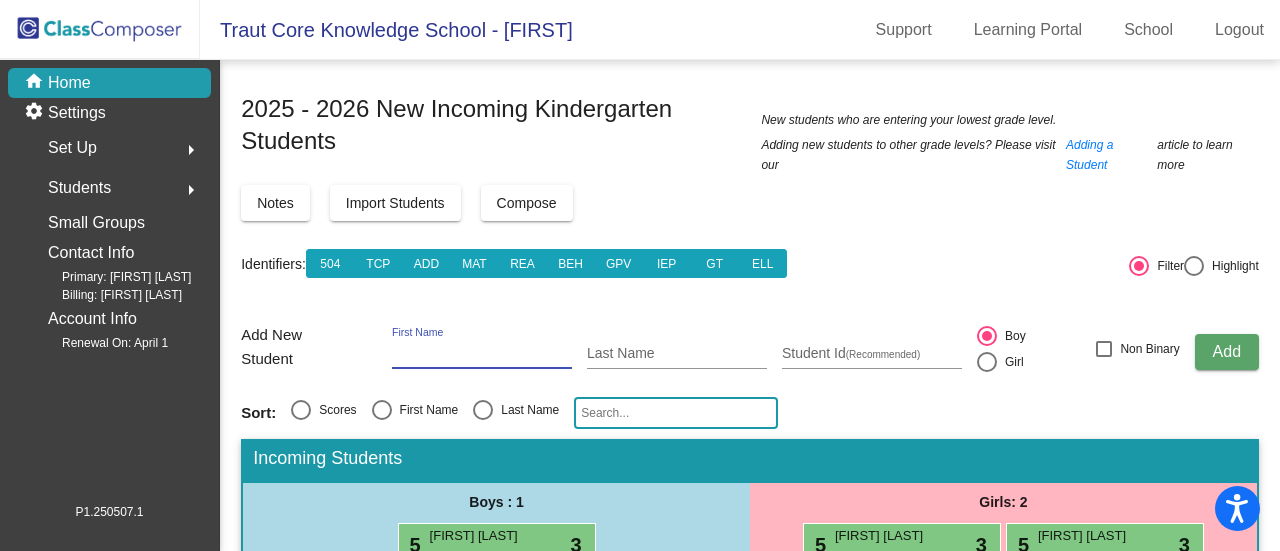 click on "First Name" at bounding box center [482, 354] 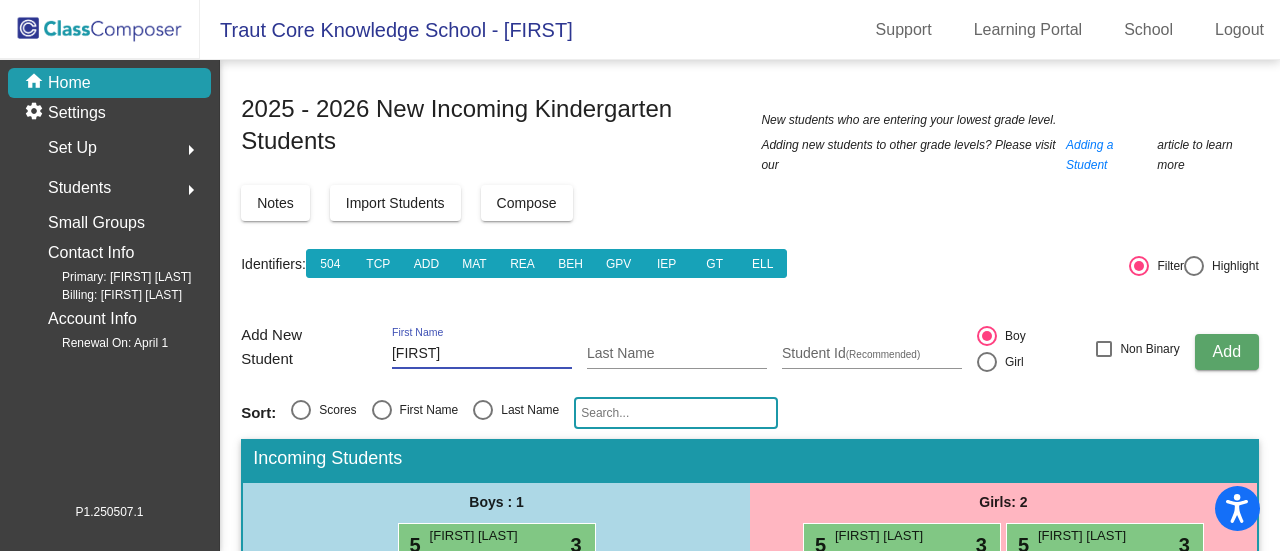 type on "[FIRST]" 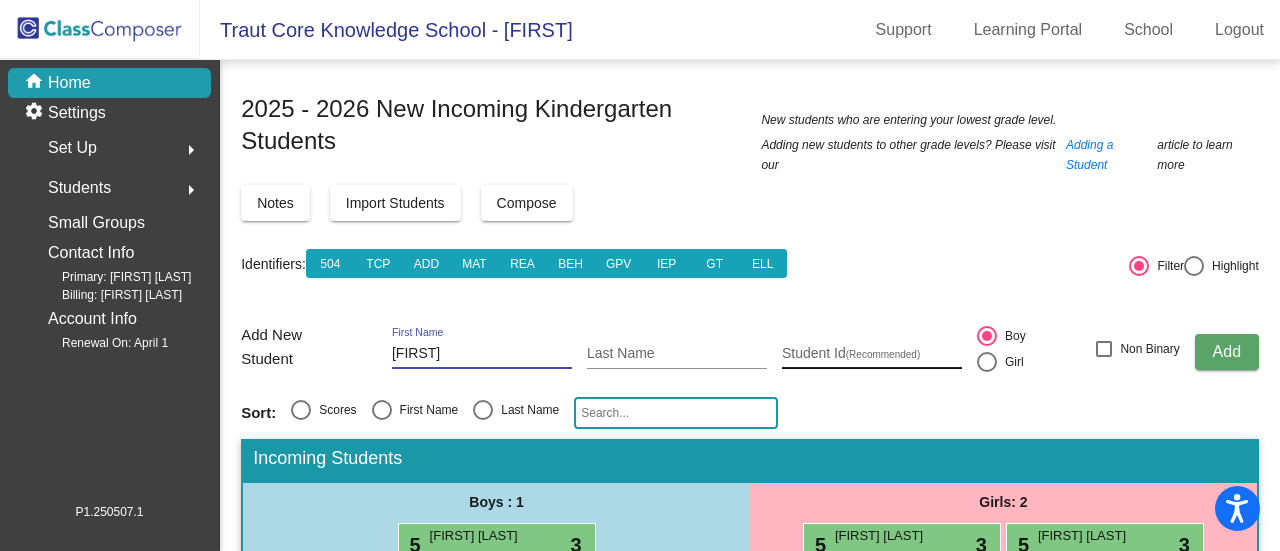 click on "Student Id  (Recommended)" at bounding box center [872, 354] 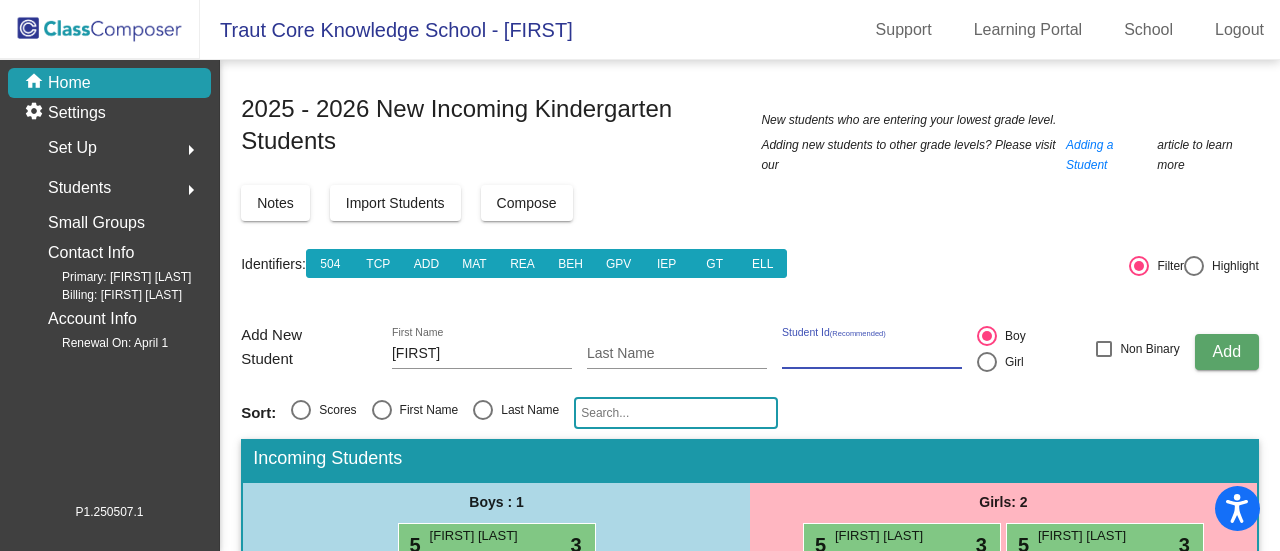 paste on "126459" 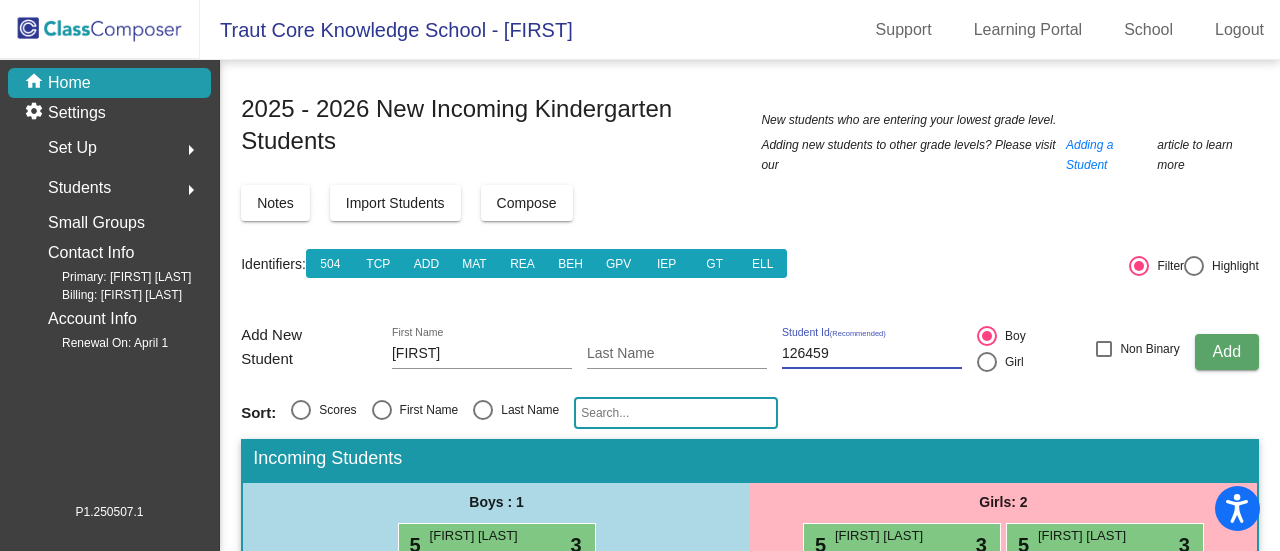 type on "126459" 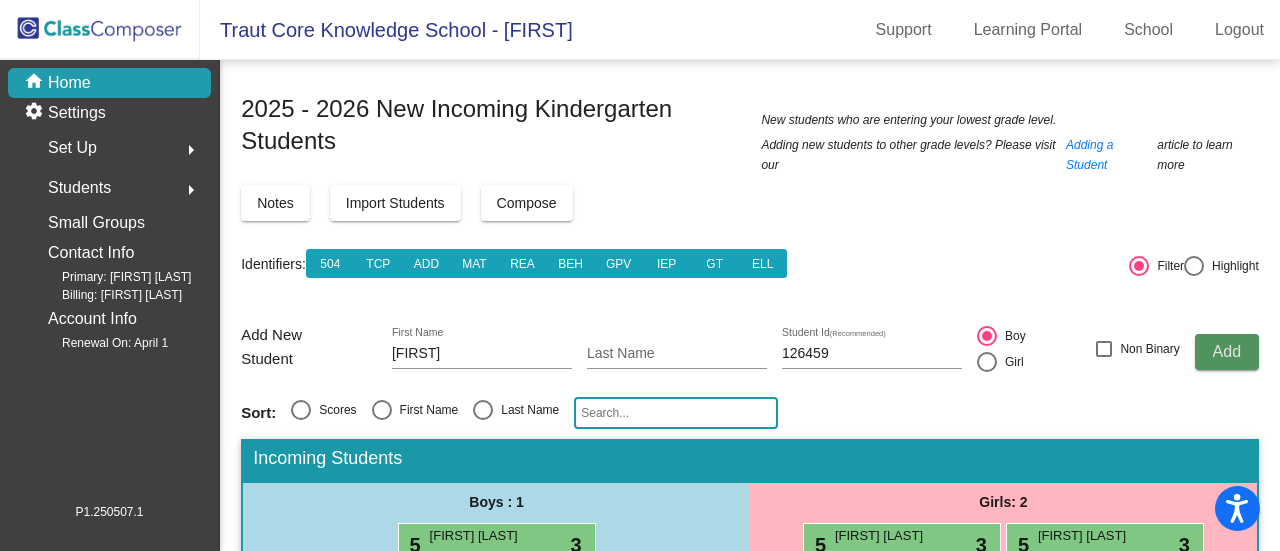click on "Add" 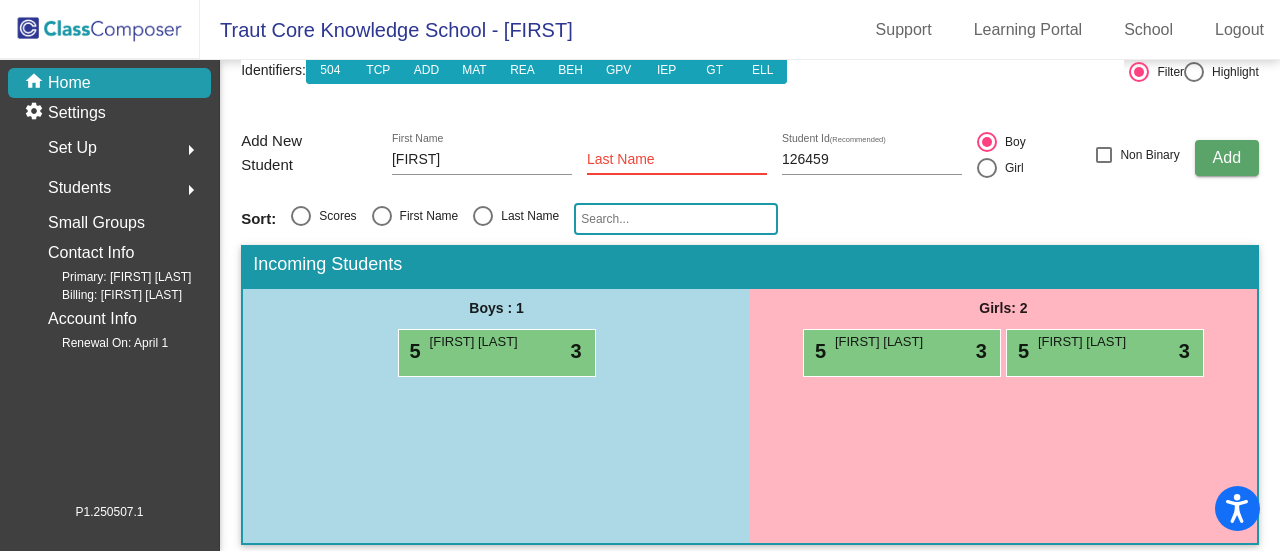 scroll, scrollTop: 208, scrollLeft: 0, axis: vertical 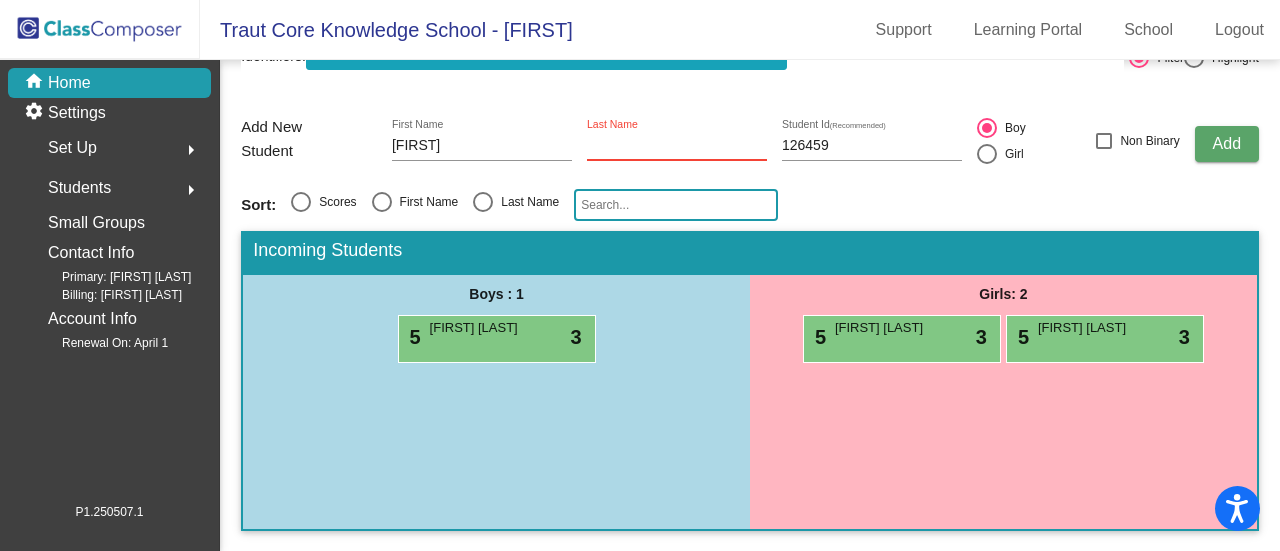click on "Last Name" at bounding box center (677, 146) 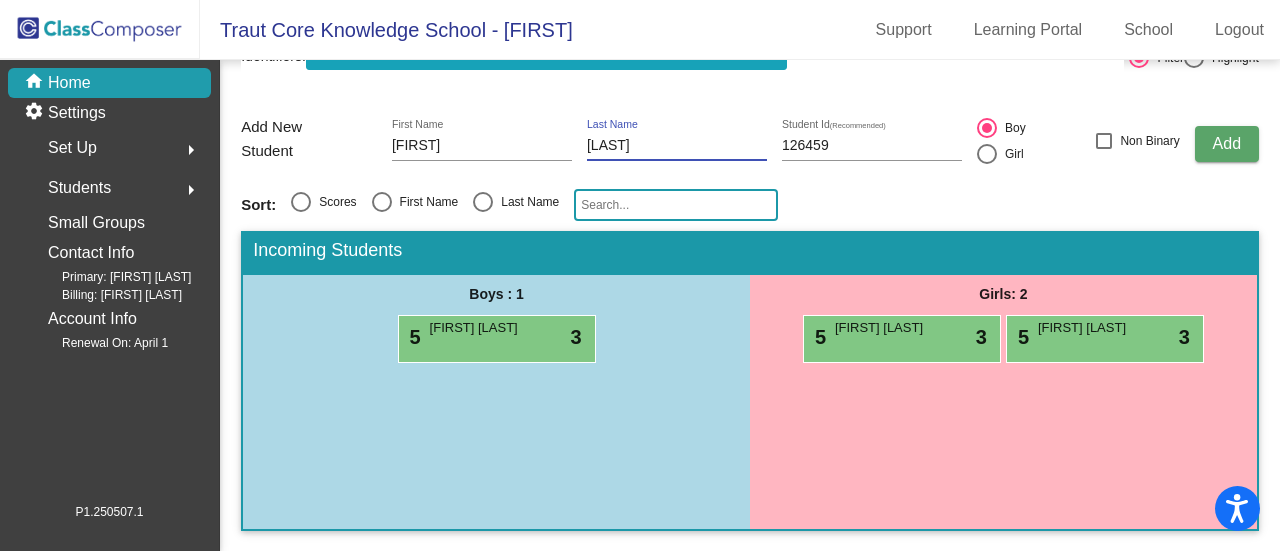 type on "[LAST]" 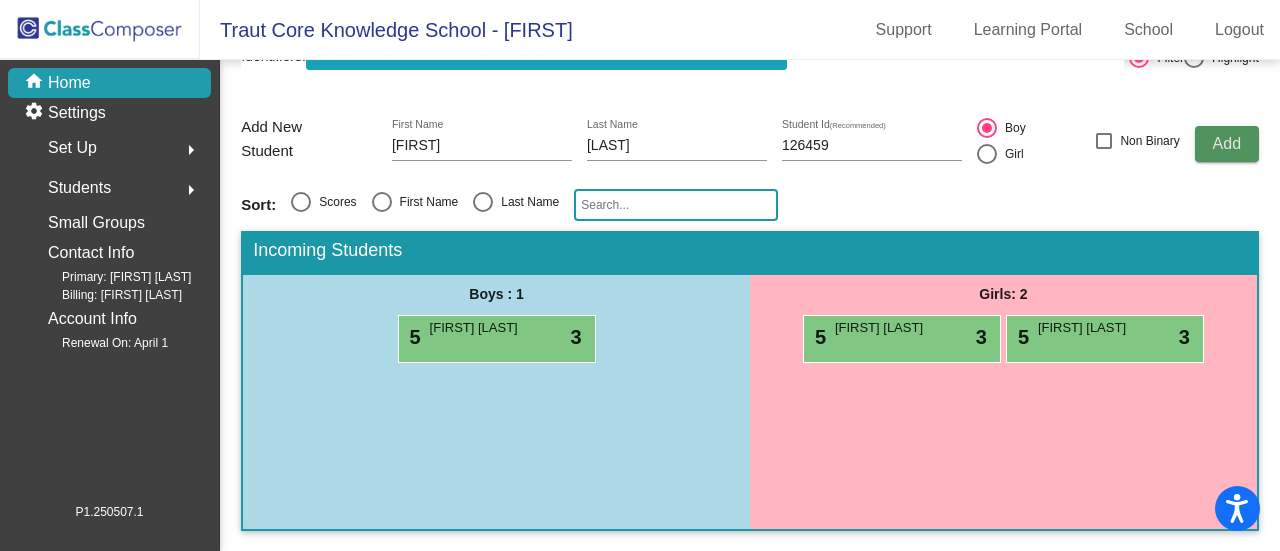 type 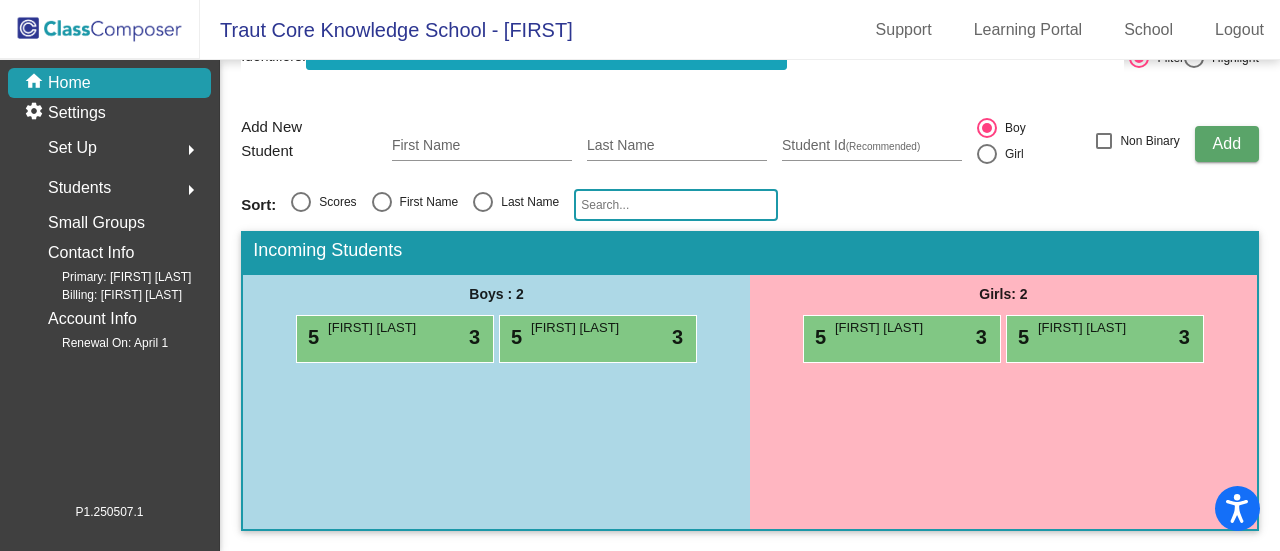 click on "Set Up  arrow_right" 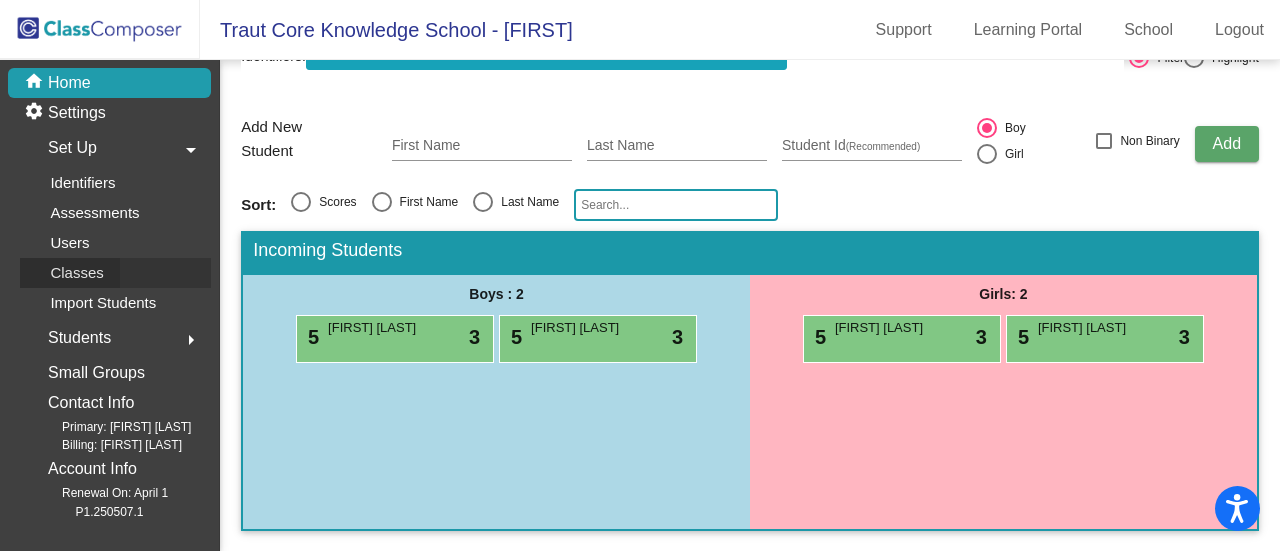 click on "Classes" 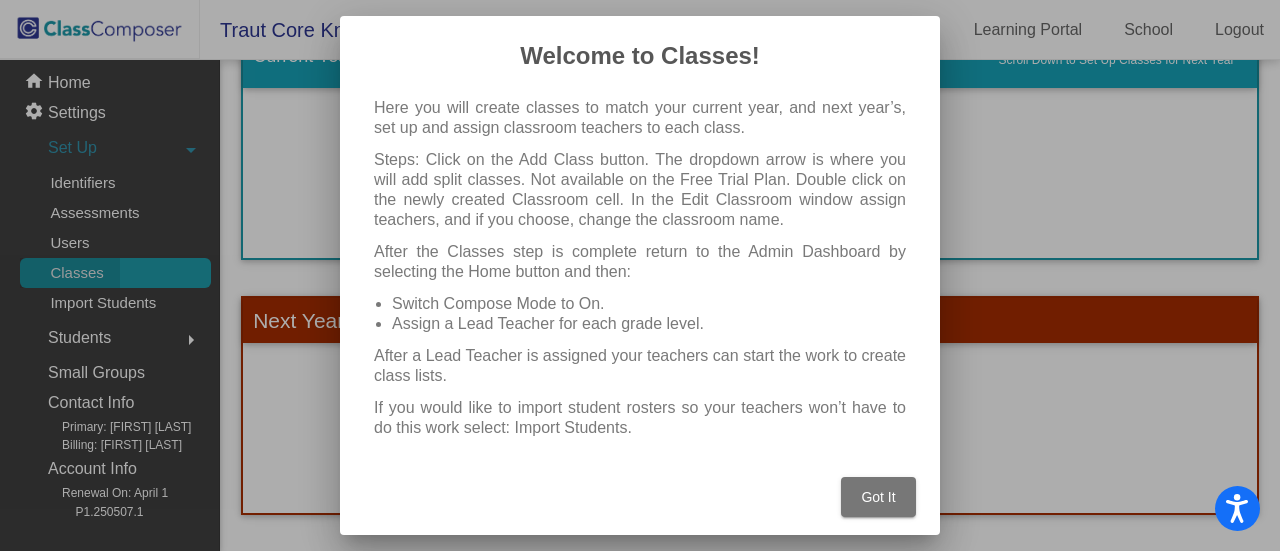 scroll, scrollTop: 0, scrollLeft: 0, axis: both 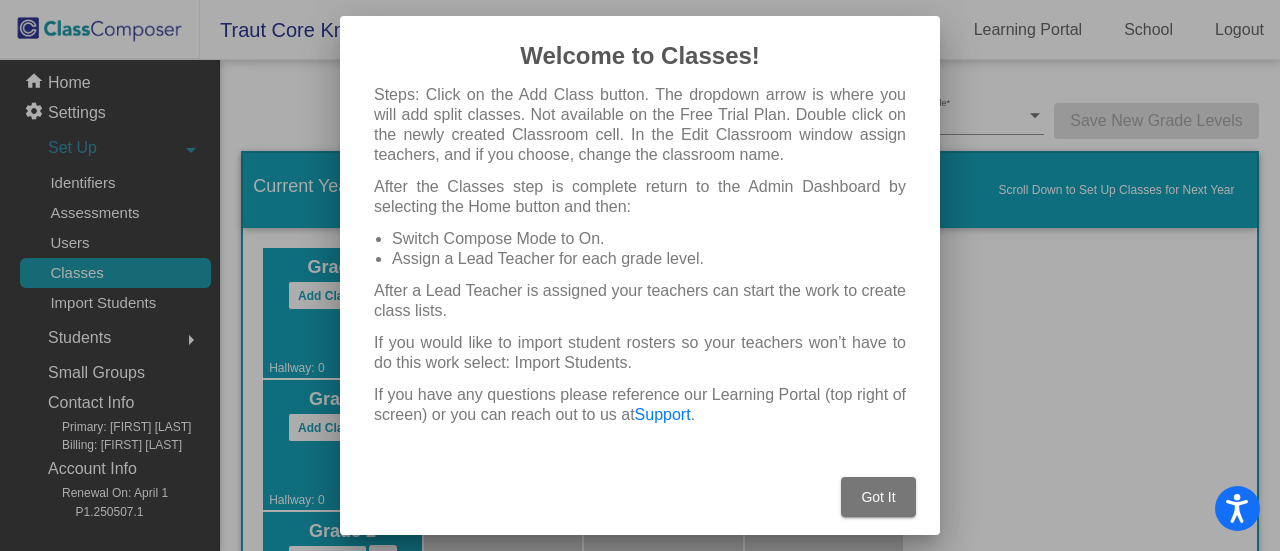 click on "Got It" at bounding box center [878, 497] 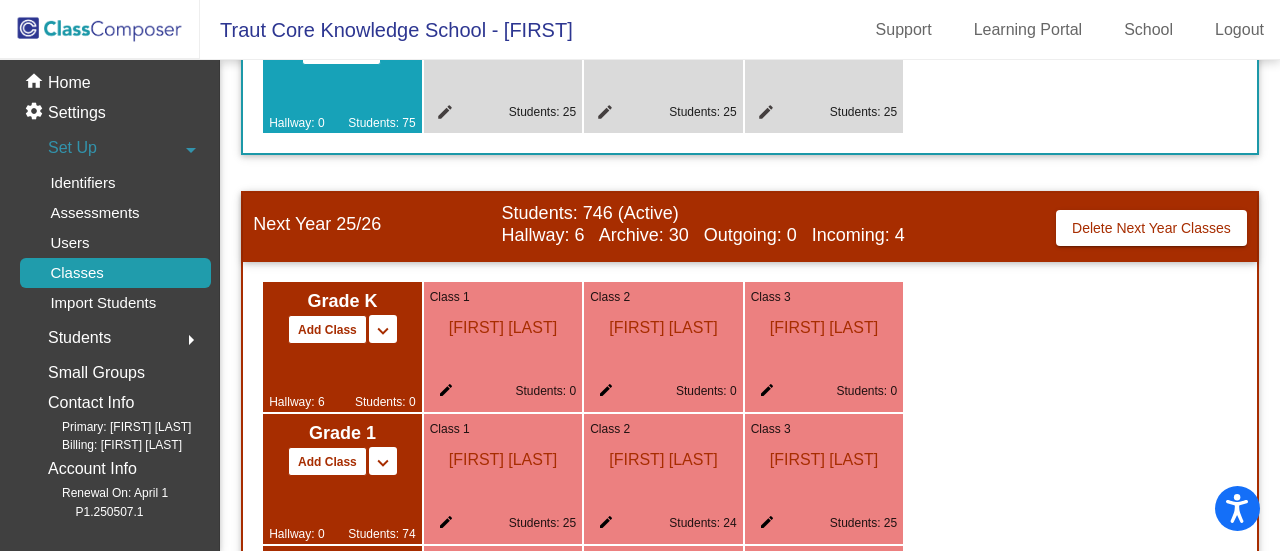 scroll, scrollTop: 945, scrollLeft: 0, axis: vertical 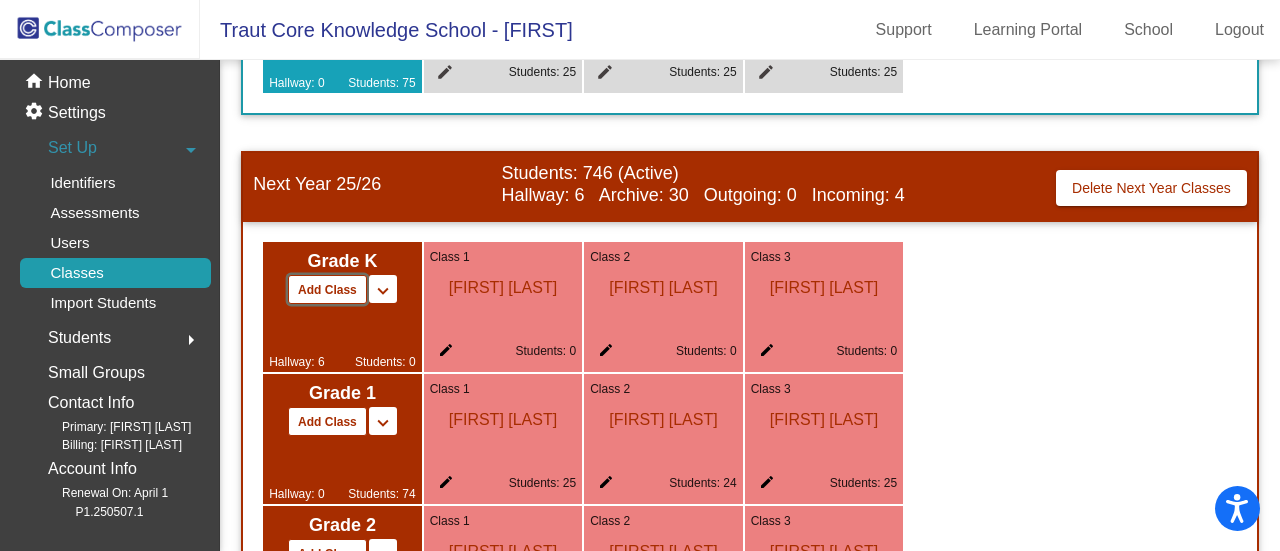 click on "Add Class" 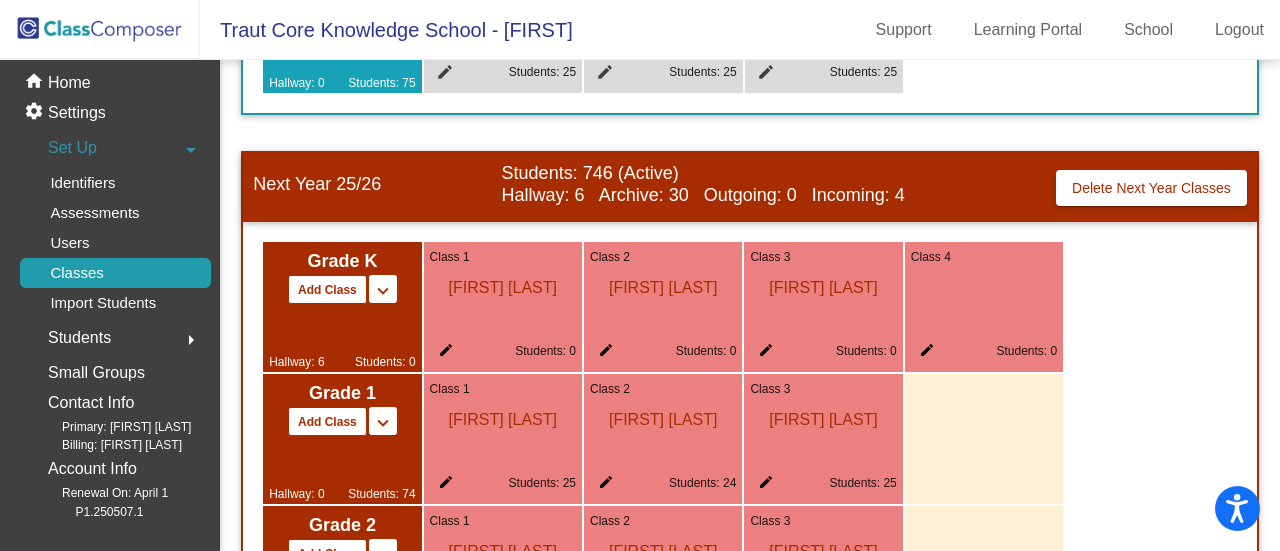 click on "Class 4 edit Students: 0" 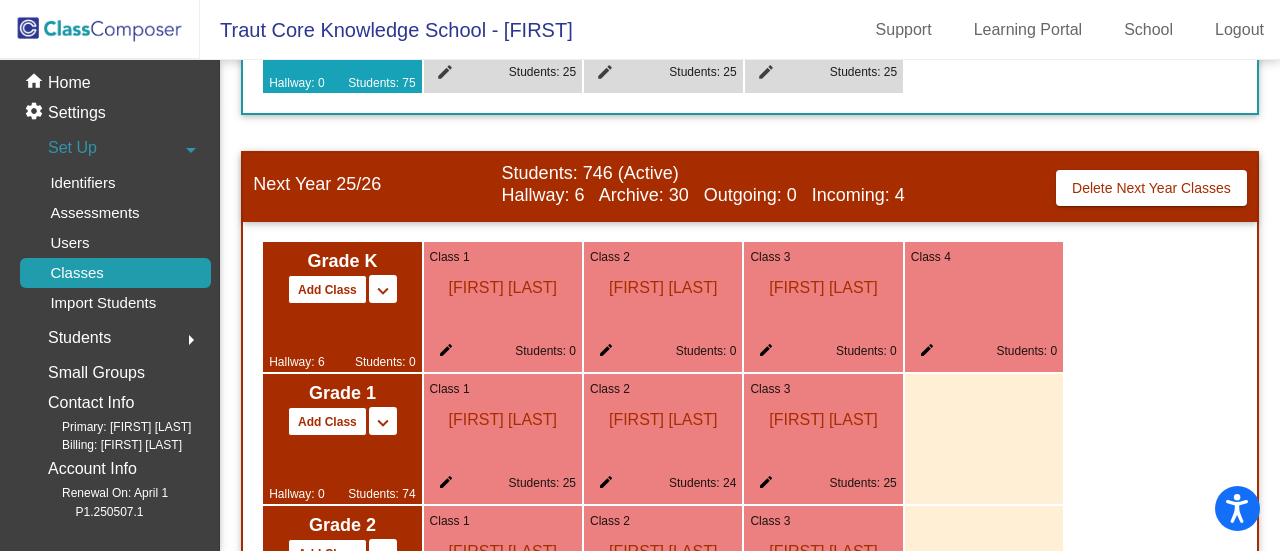 drag, startPoint x: 1035, startPoint y: 256, endPoint x: 400, endPoint y: 343, distance: 640.9321 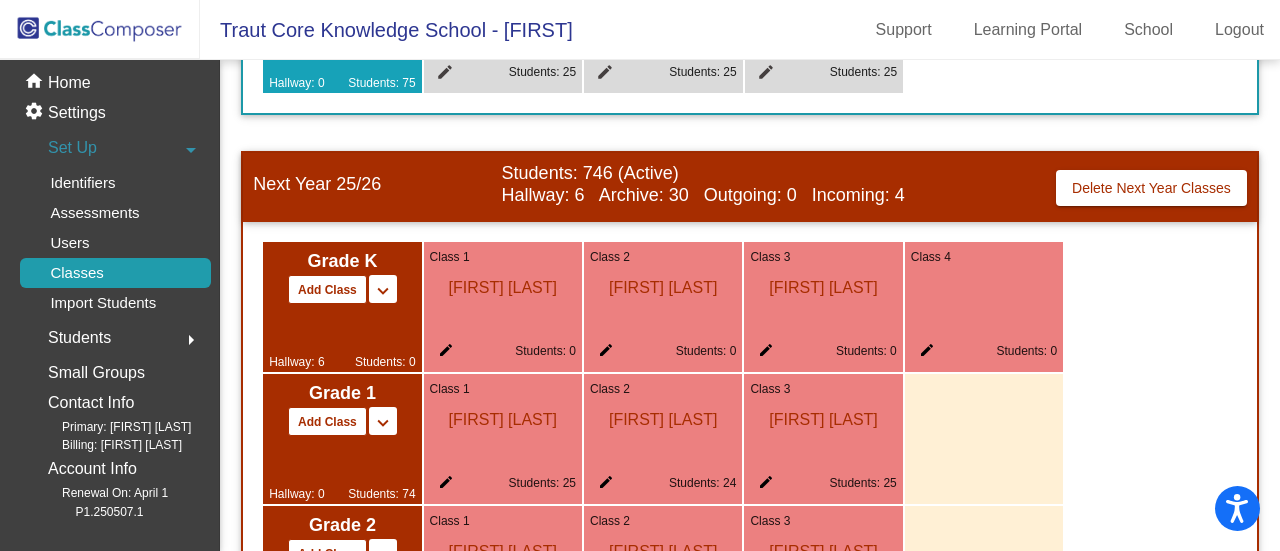 click on "edit" 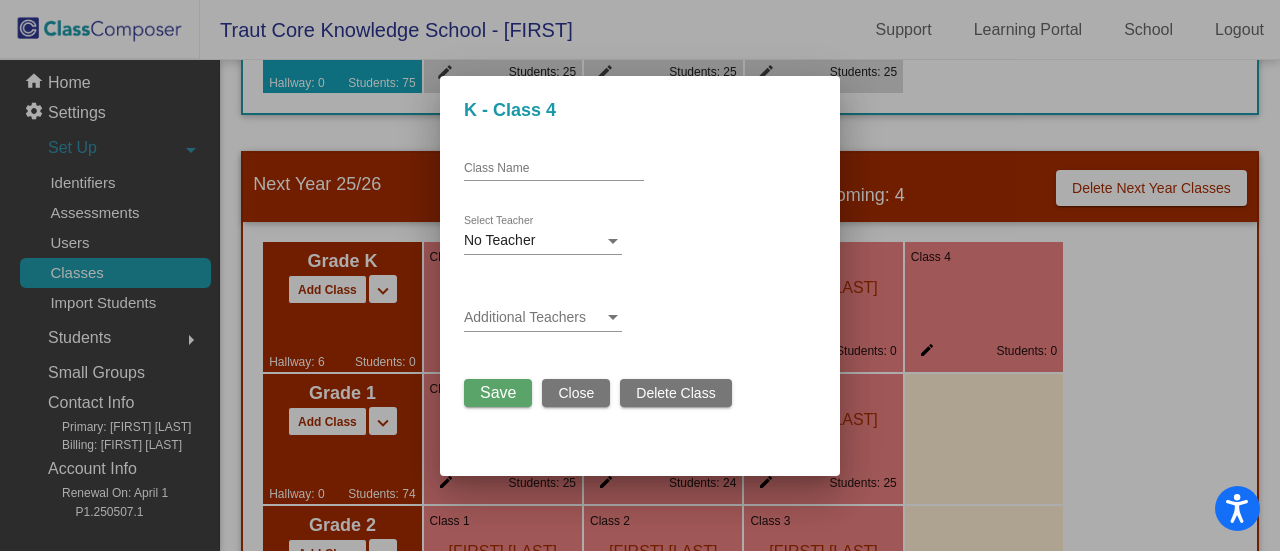 click on "Delete Class" at bounding box center [675, 393] 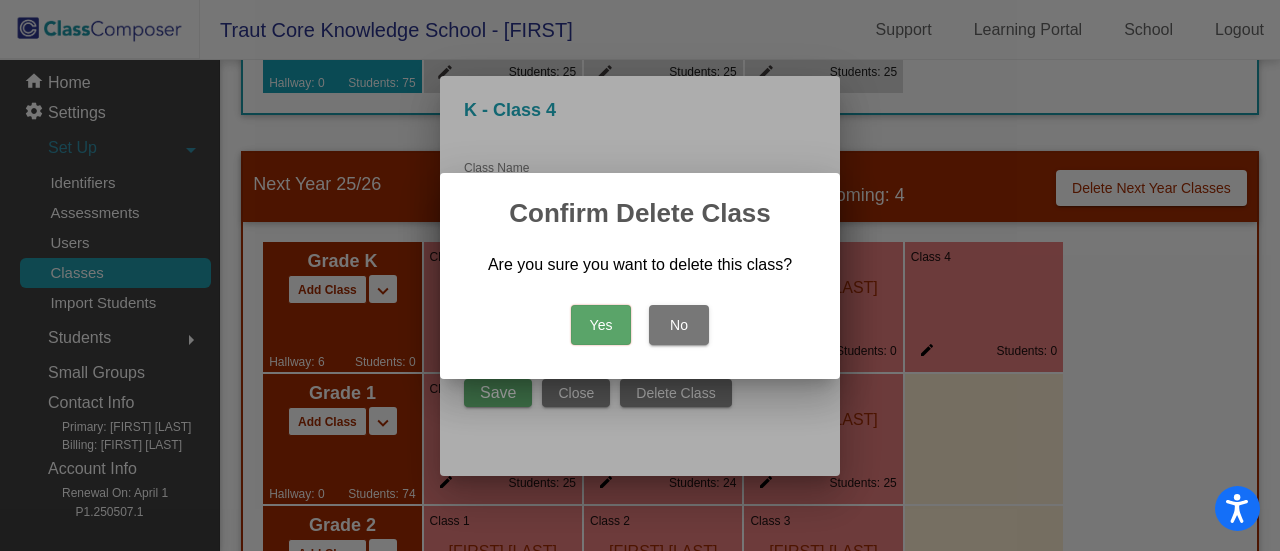 click on "Yes" at bounding box center [601, 325] 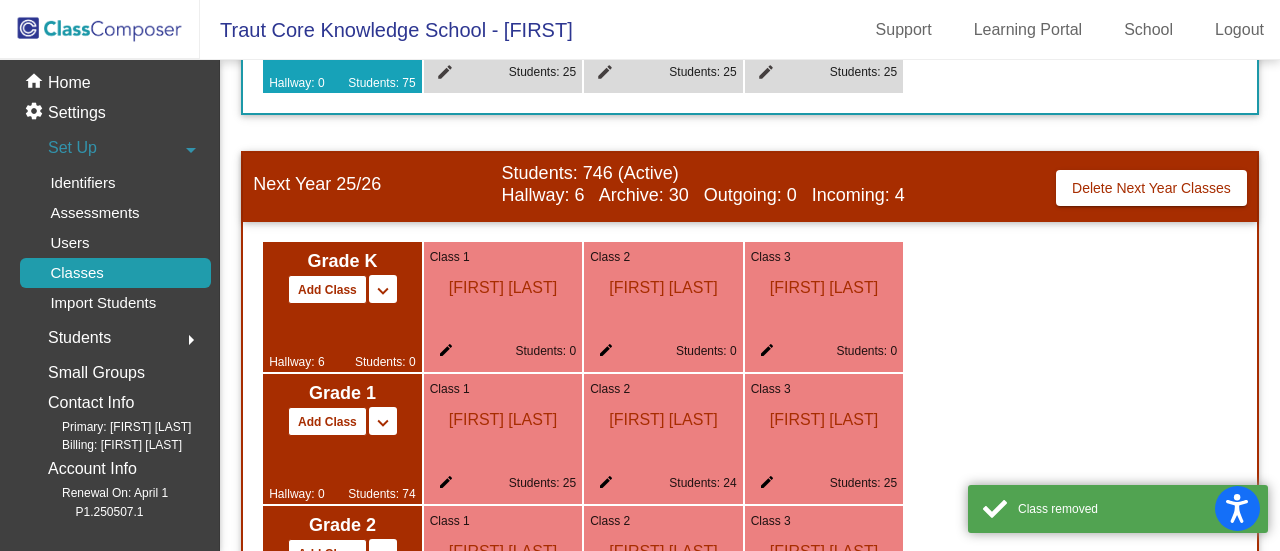 click on "edit" 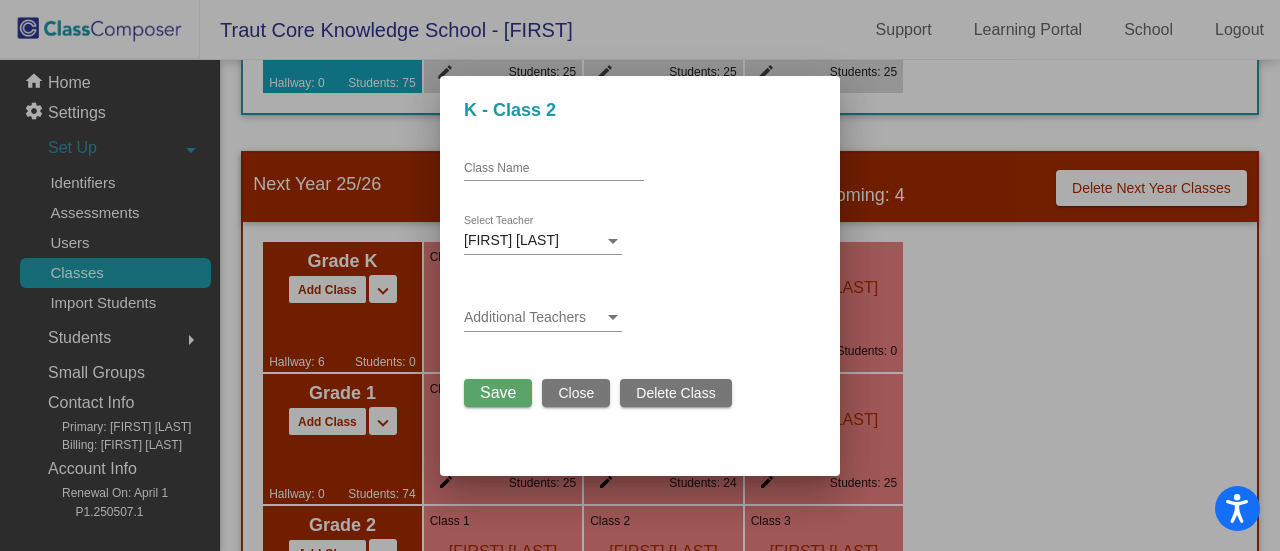 click on "Save" at bounding box center (498, 393) 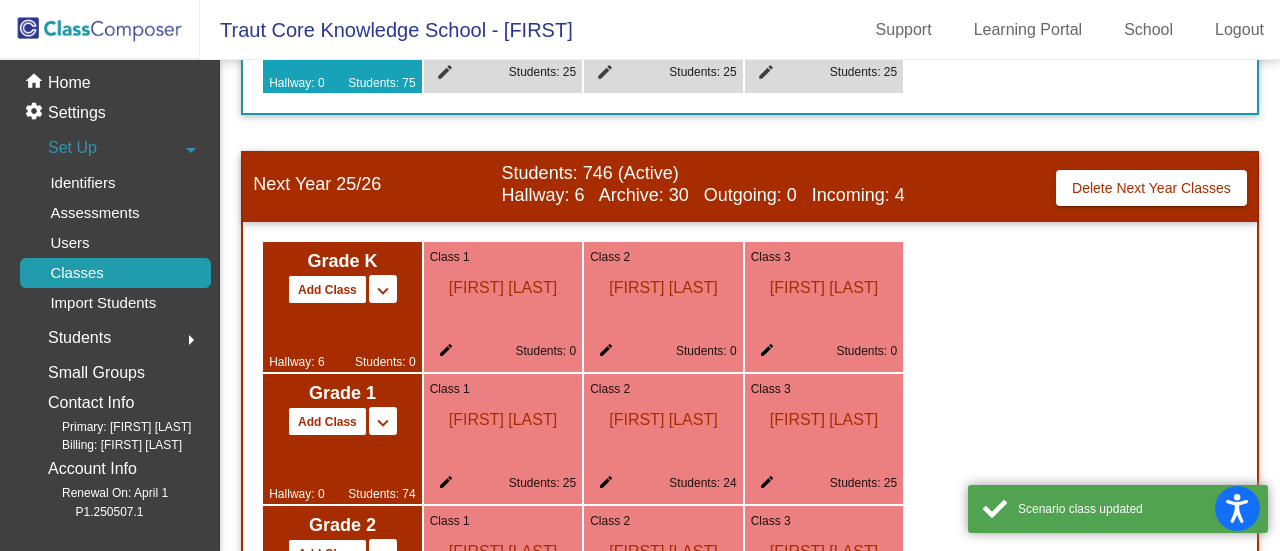 click on "keyboard_arrow_down" at bounding box center (383, 291) 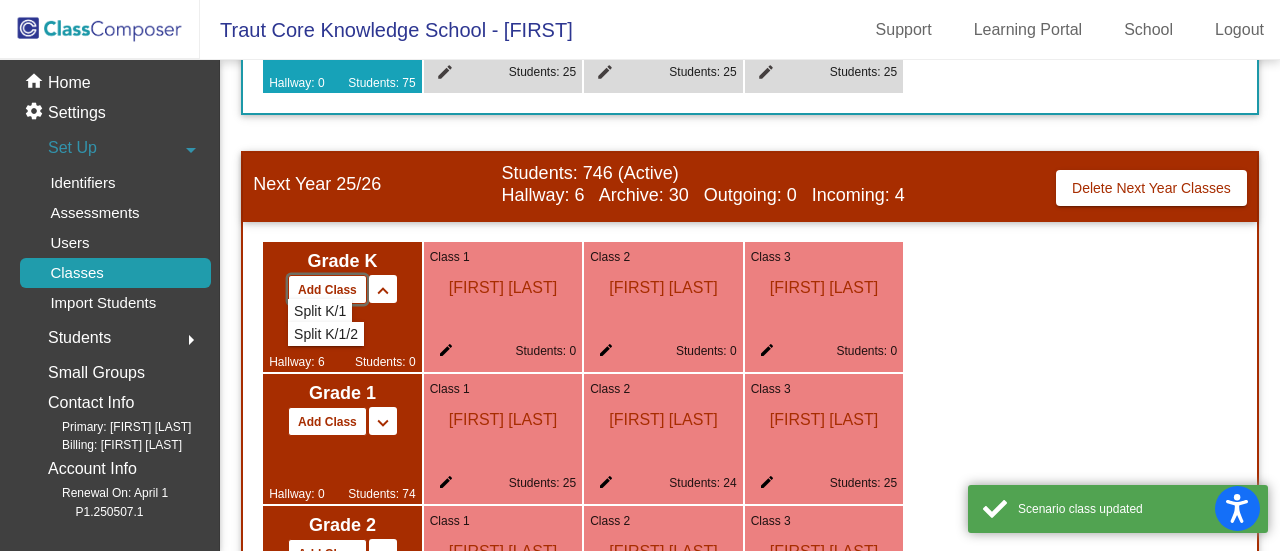 click on "Add Class" 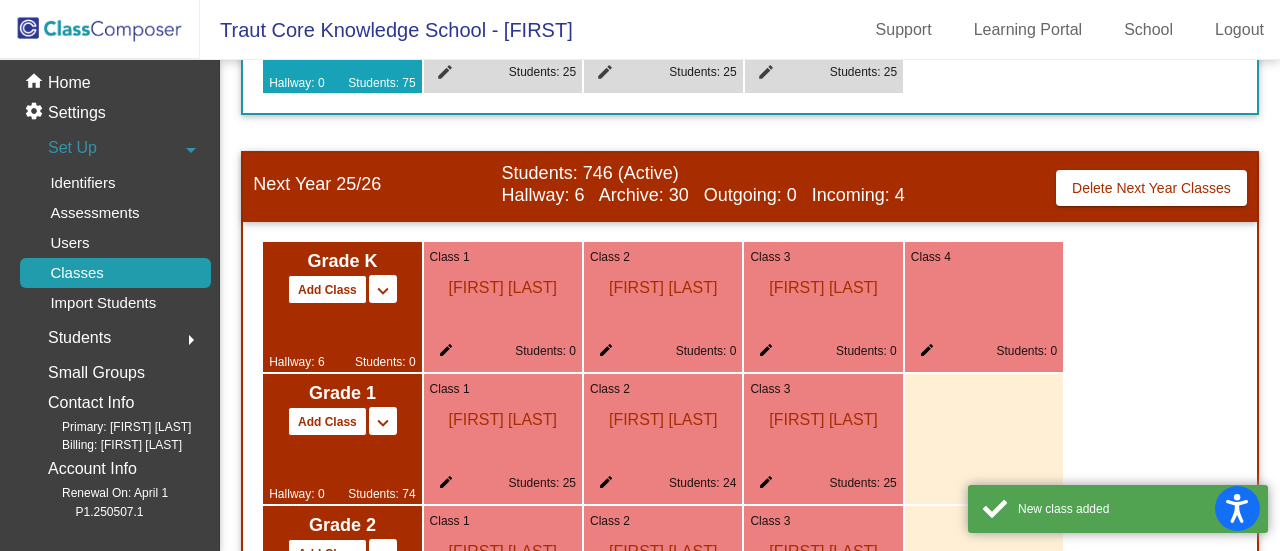 click on "edit" 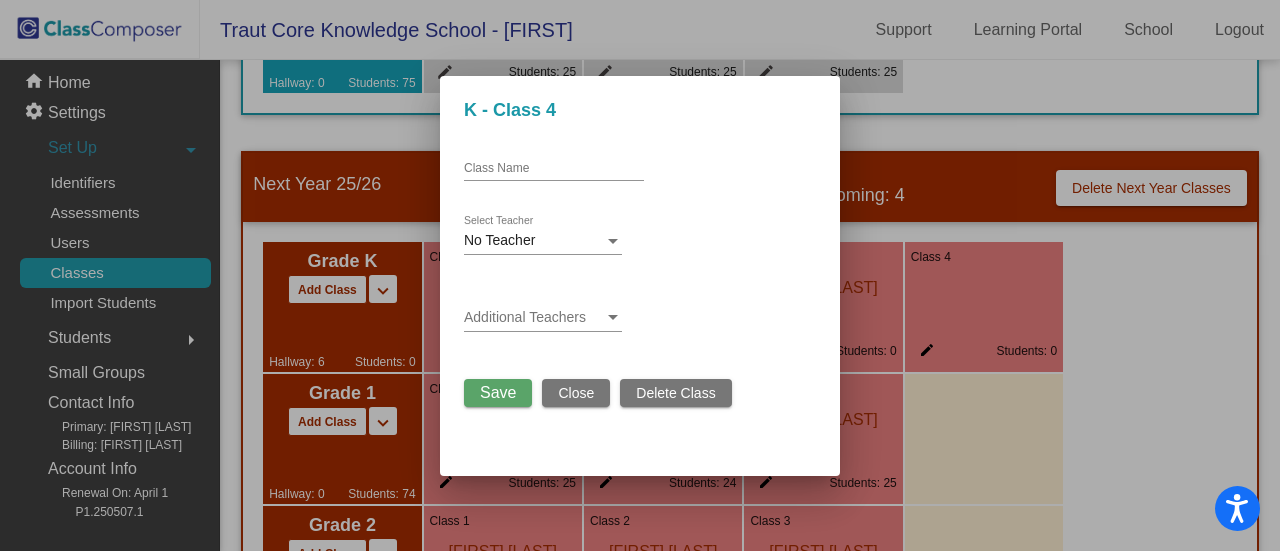 click on "Delete Class" at bounding box center [675, 393] 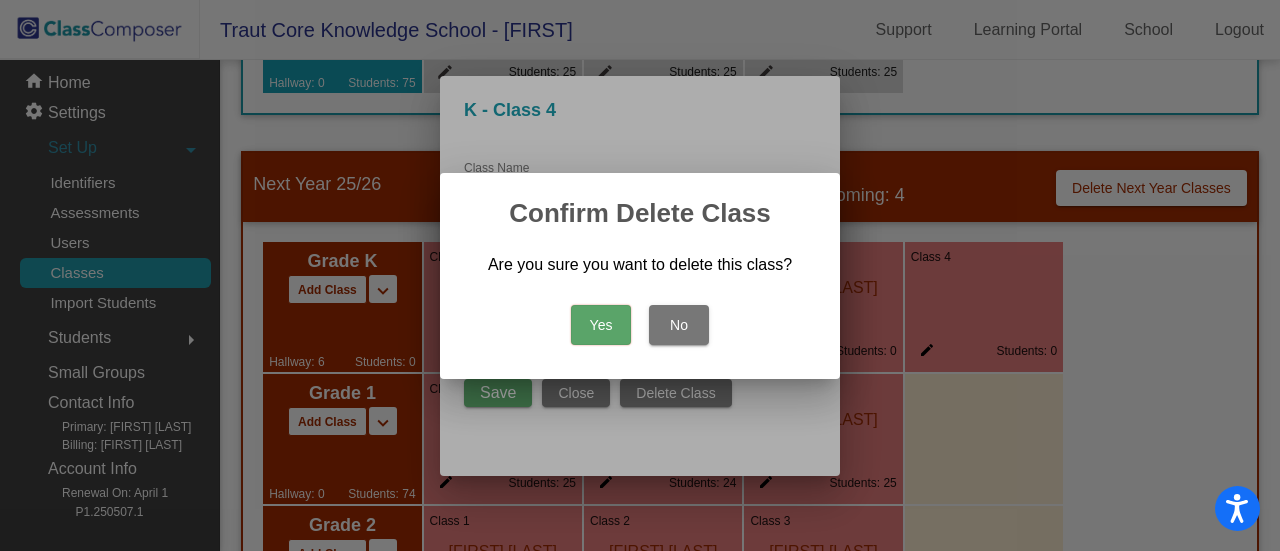 click on "Yes" at bounding box center [601, 325] 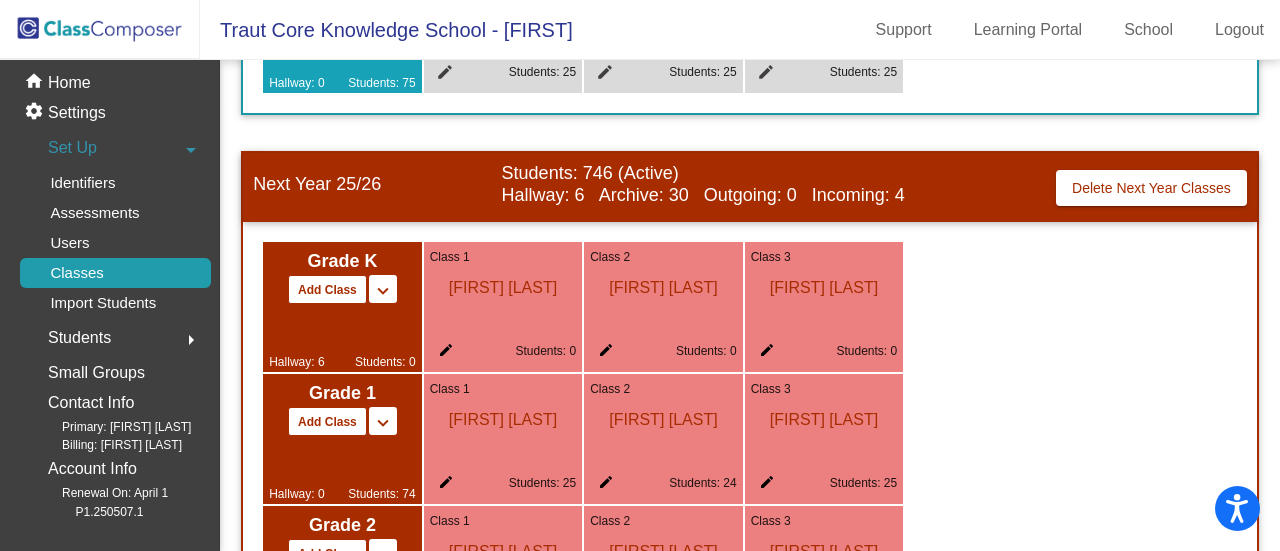 click on "[FIRST] [LAST]" 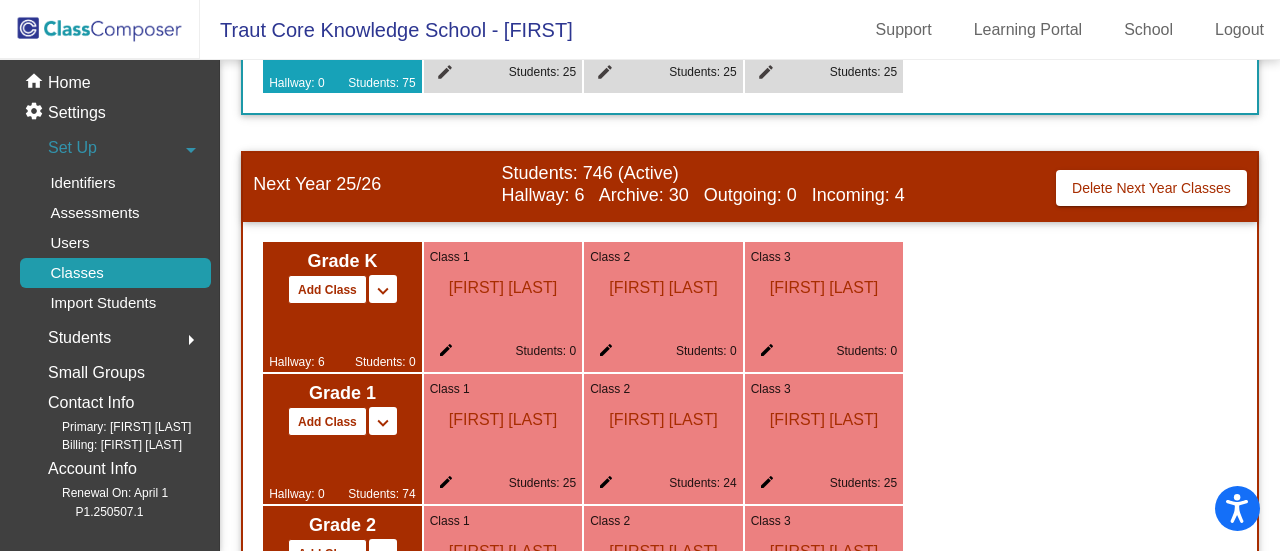click on "[FIRST] [LAST]" 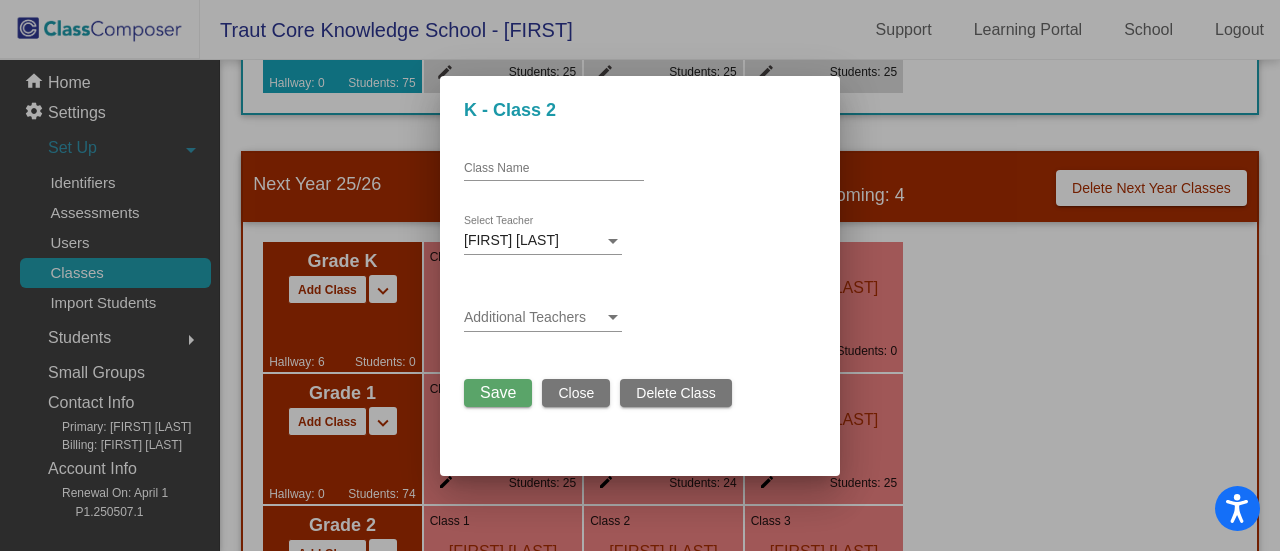 click at bounding box center [534, 318] 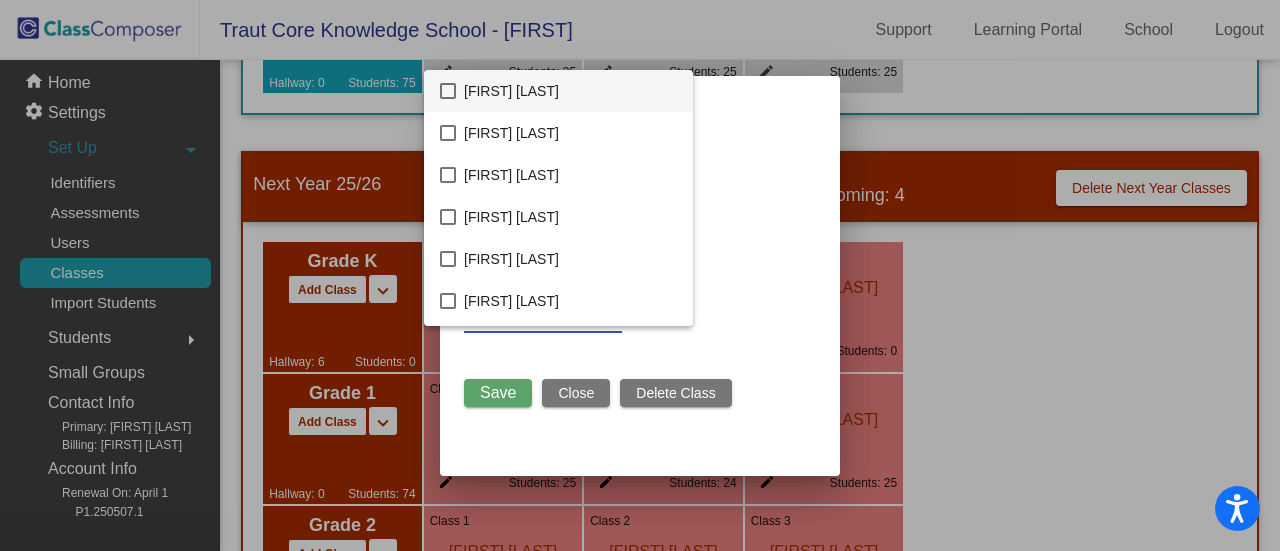 click at bounding box center [640, 275] 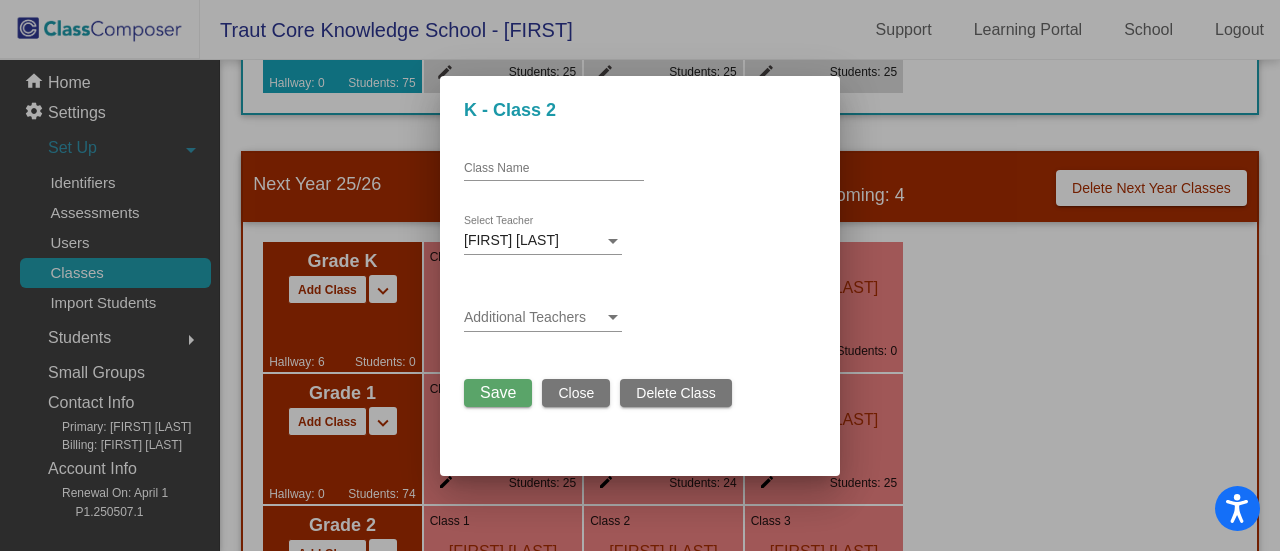 click at bounding box center (640, 275) 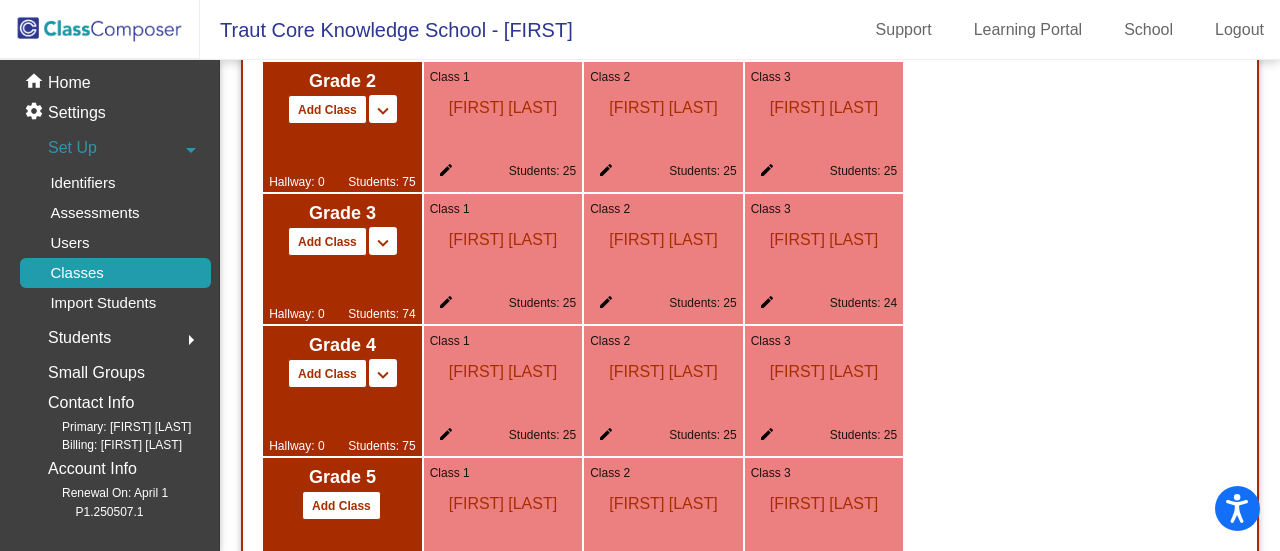 scroll, scrollTop: 1484, scrollLeft: 0, axis: vertical 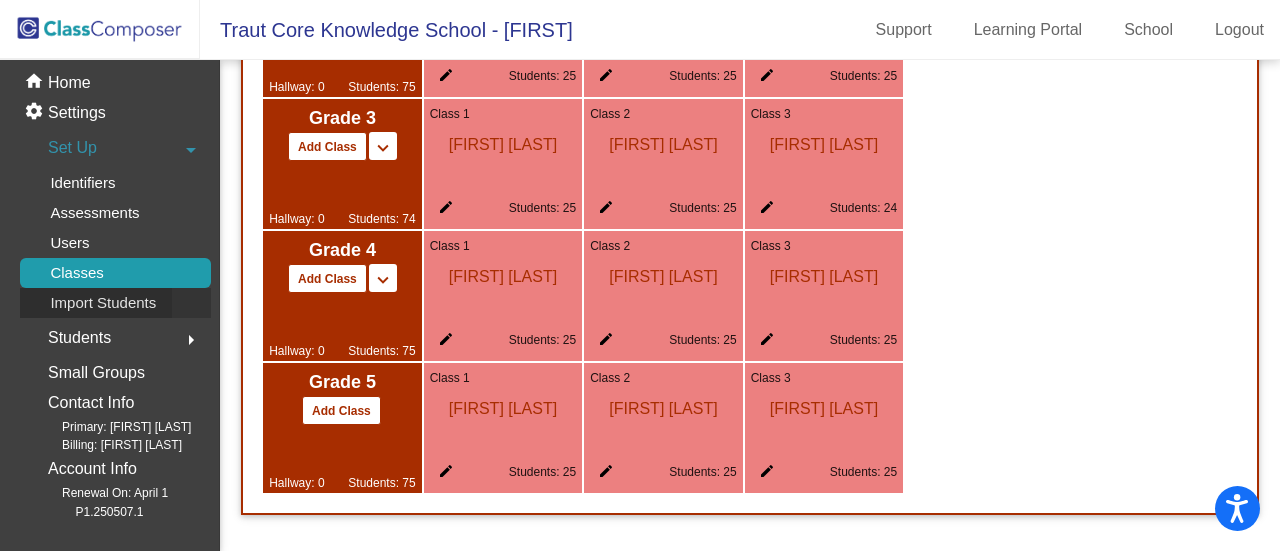 click on "Import Students" 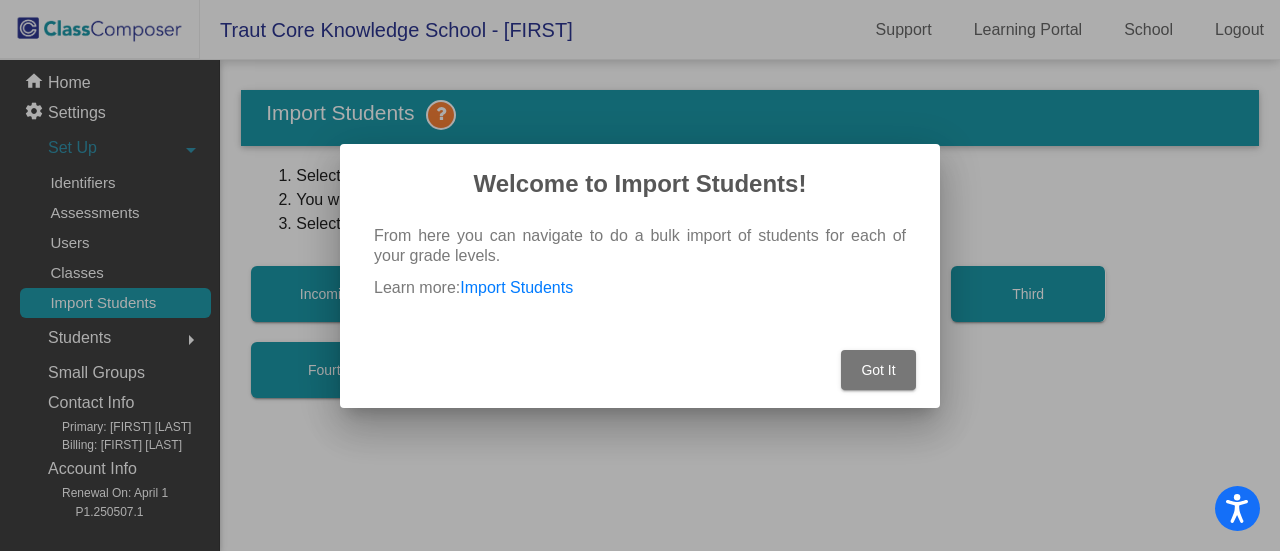 click on "Got It" at bounding box center [878, 370] 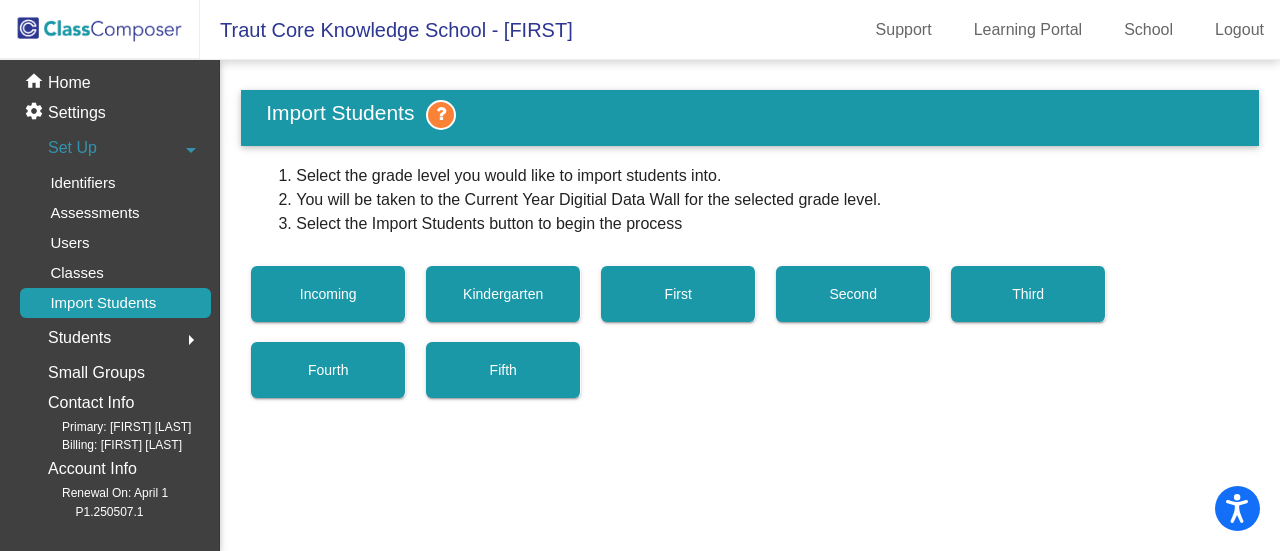 click on "Incoming" at bounding box center (328, 294) 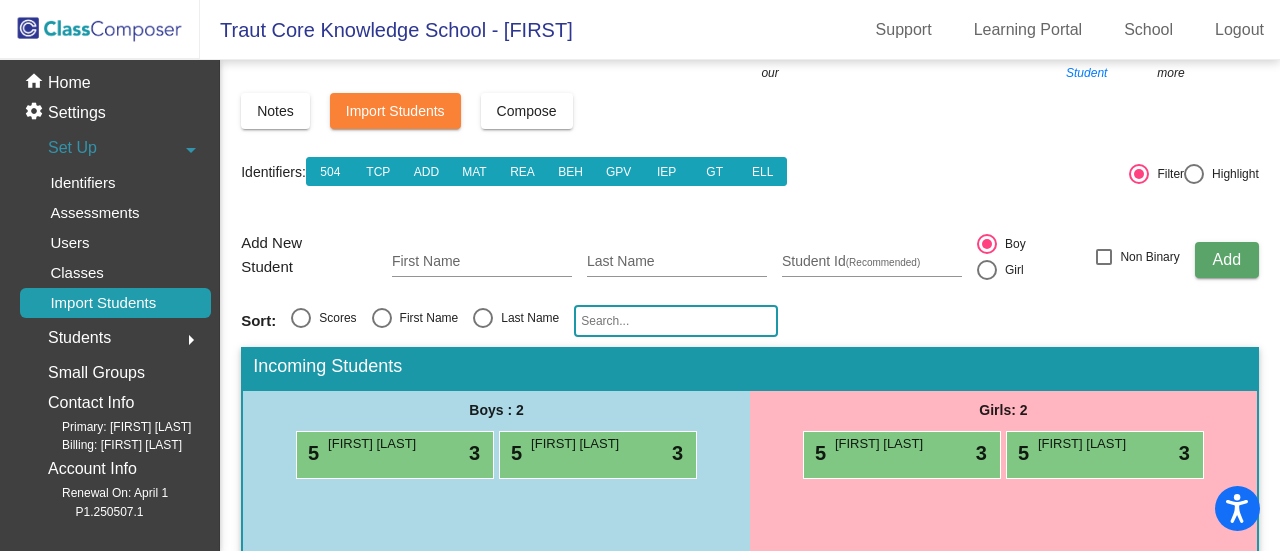 scroll, scrollTop: 94, scrollLeft: 0, axis: vertical 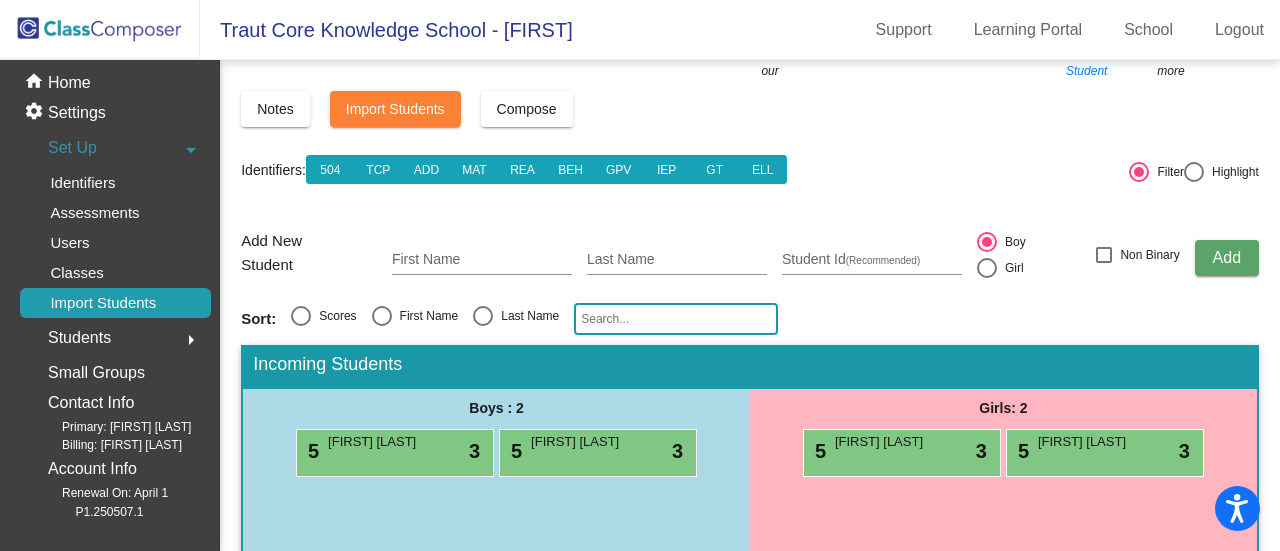 click on "Import Students" 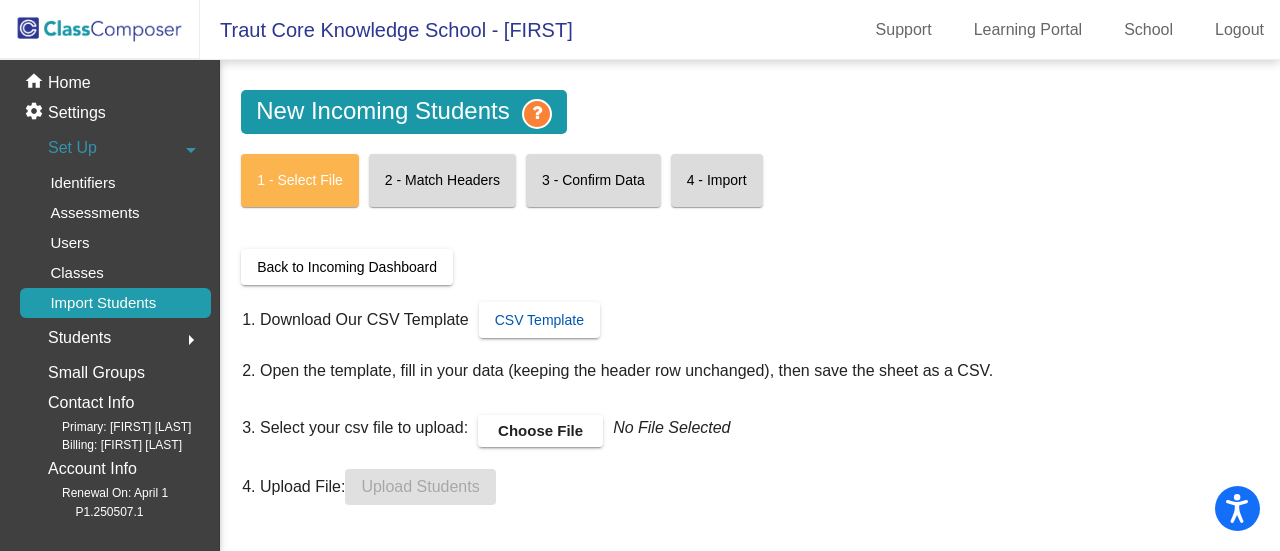 click on "CSV Template" at bounding box center [539, 320] 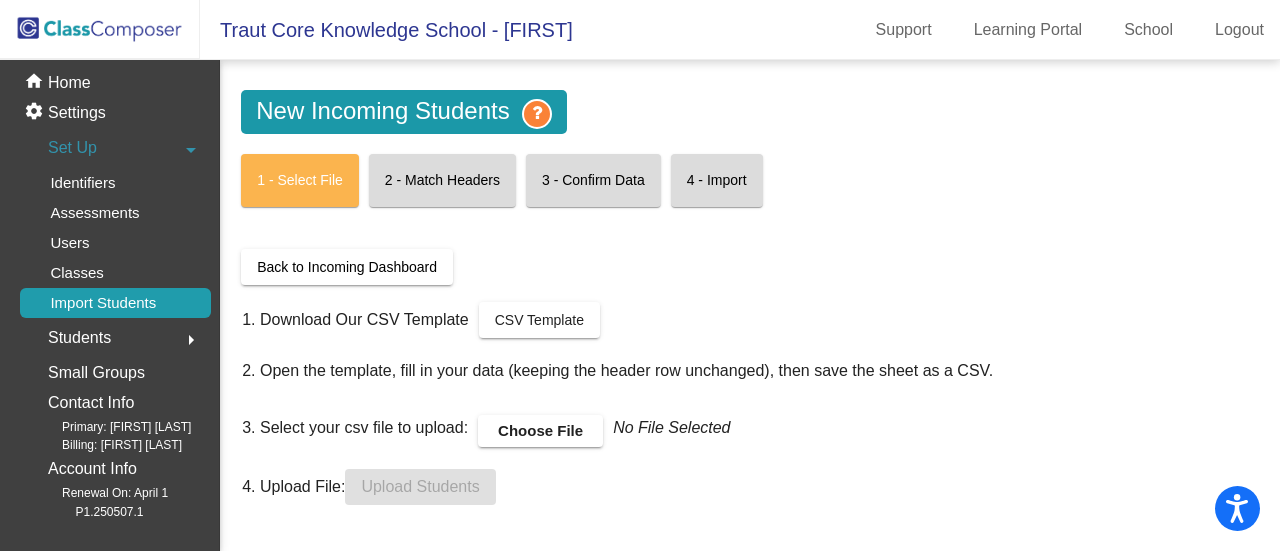 click on "Choose File" at bounding box center (540, 431) 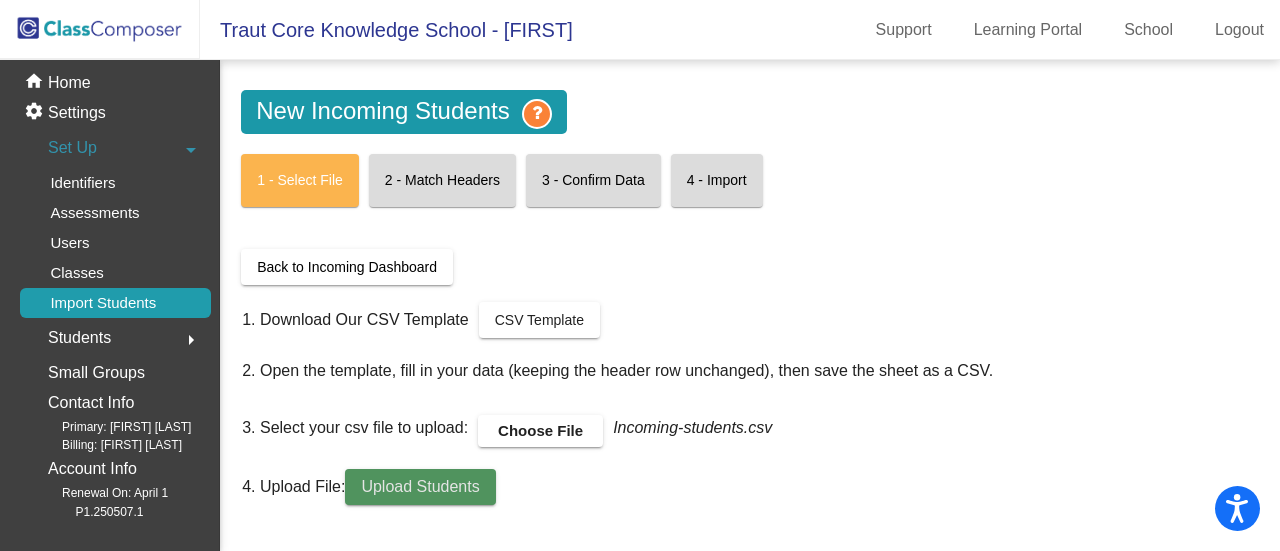 click on "Upload Students" at bounding box center [420, 486] 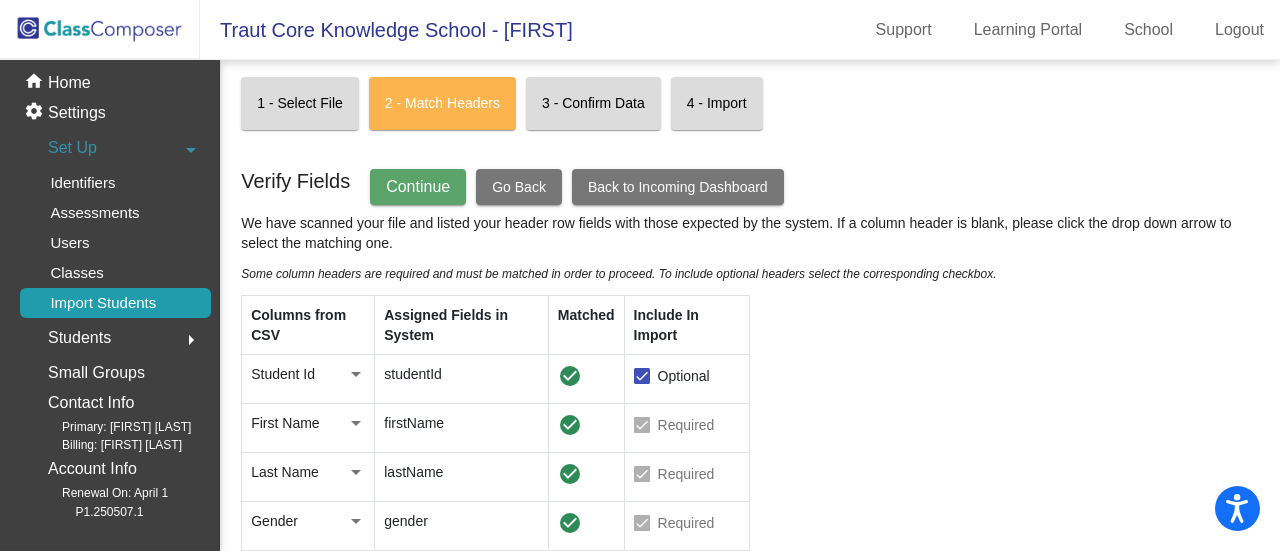 scroll, scrollTop: 86, scrollLeft: 0, axis: vertical 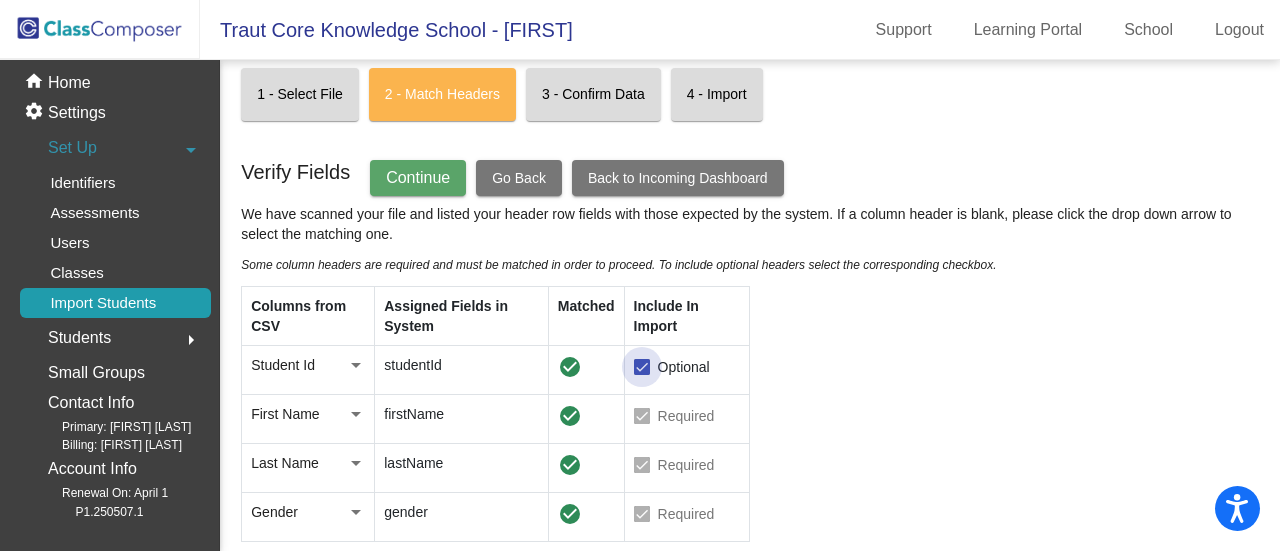 click at bounding box center (642, 367) 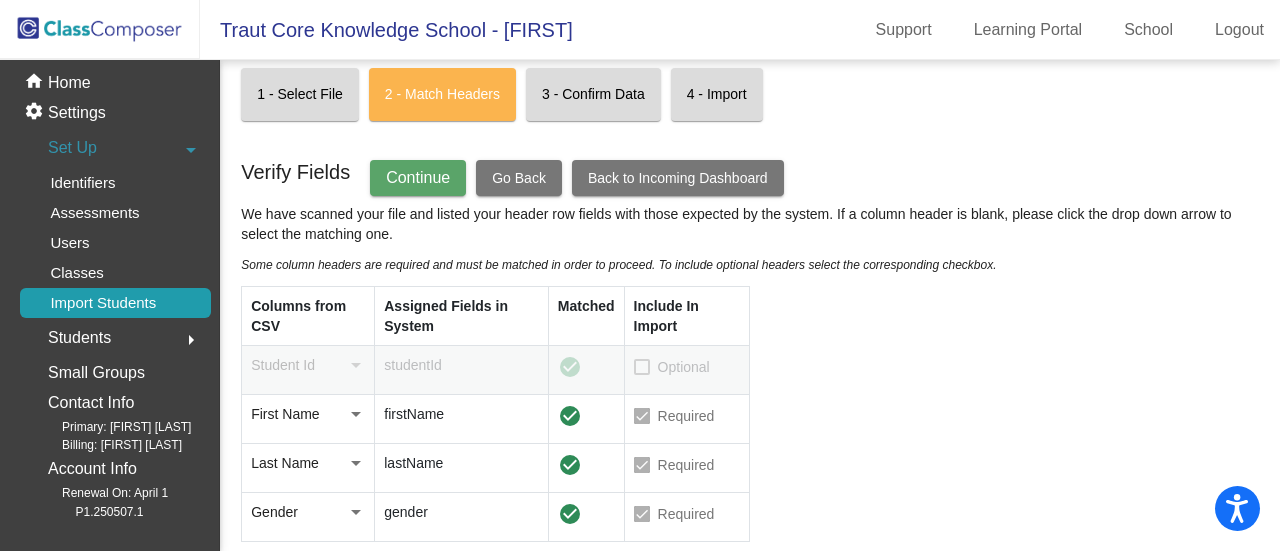click on "Continue" 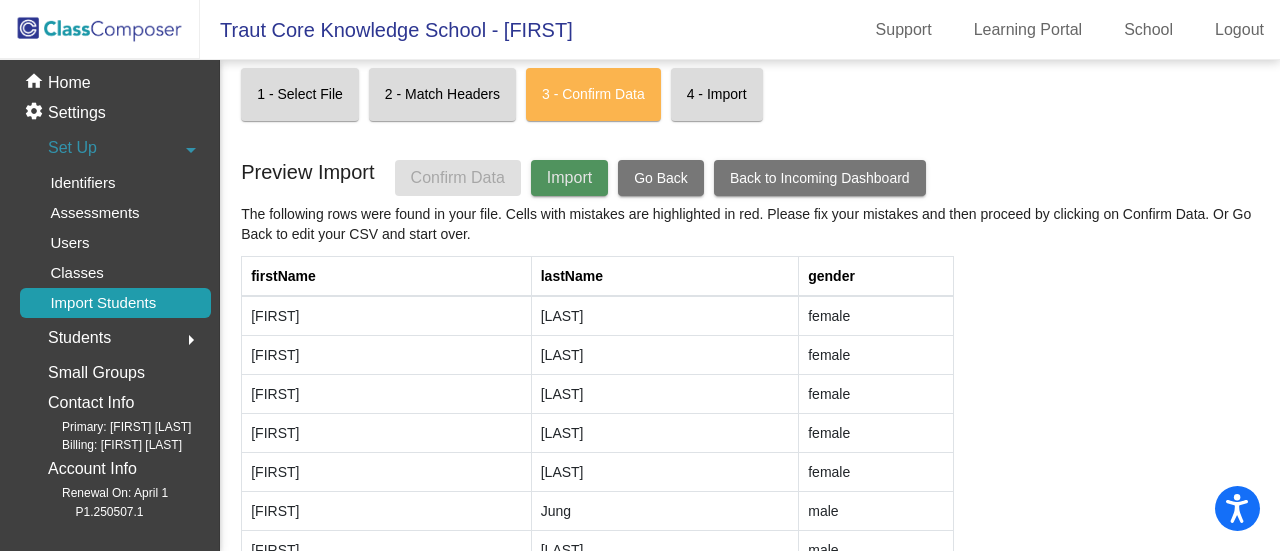 click on "Import" 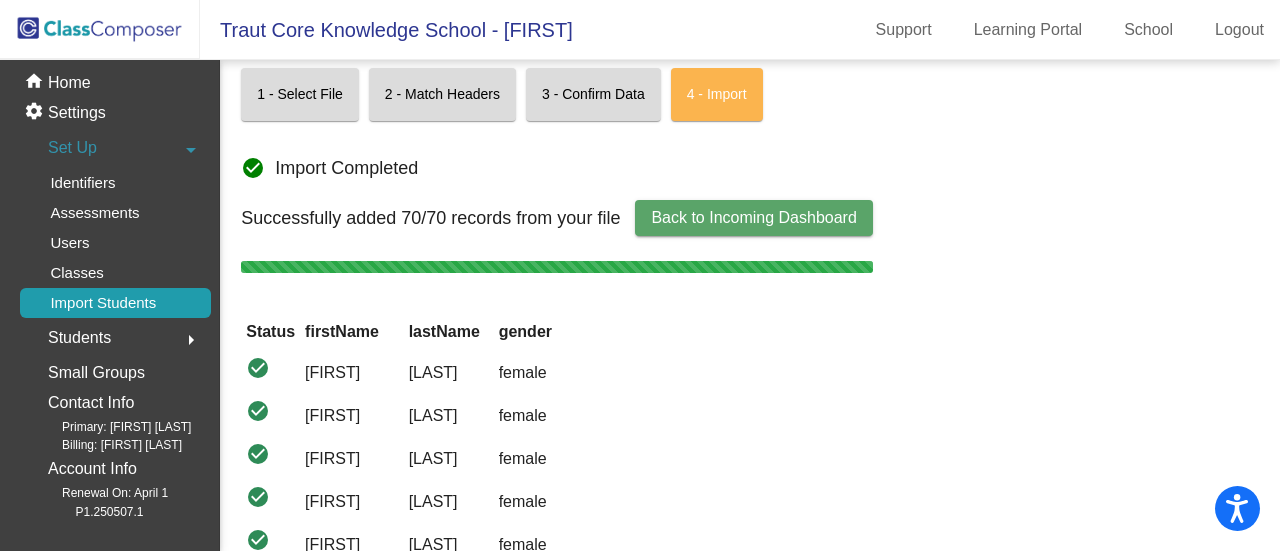 click on "Back to Incoming Dashboard" 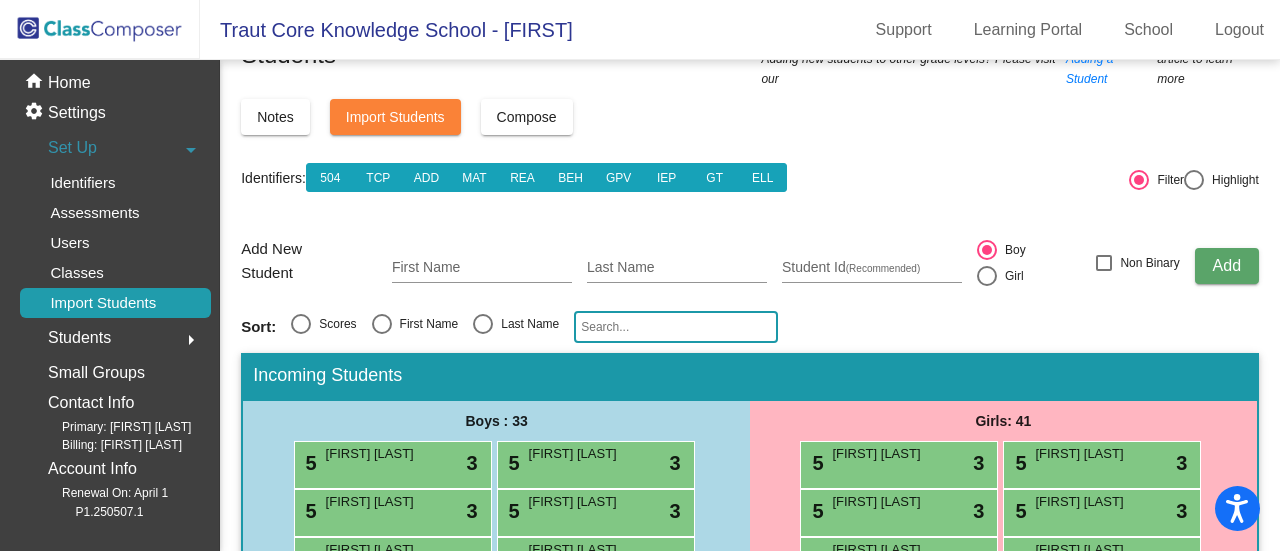 click on "2025 - 2026
New Incoming Kindergarten Students  New students who are entering your lowest grade level.   Adding new students to other grade levels? Please visit our  Adding a Student article to learn more  Notes Import Students Compose View Compose View & Edit Compose Identifiers:  504 TCP ADD MAT REA BEH GPV IEP GT ELL   Filter     Highlight Add New Student First Name Last Name Student Id  (Recommended)   Boy   Girl   Non Binary Add Sort:   Scores   First Name   Last Name Incoming Students Boys : 33 5 Henry Chapman lock do_not_disturb_alt 3 5 Emmett Dirkes lock do_not_disturb_alt 3 5 Charles Jung lock do_not_disturb_alt 3 5 Adam  Khatter lock do_not_disturb_alt 3 5 Mac Reider lock do_not_disturb_alt 3 5 Tobias Michaelsen lock do_not_disturb_alt 3 5 Keanu Settergren lock do_not_disturb_alt 3 5 Gurtaaz Singh lock do_not_disturb_alt 3 5 Caleb Voss lock do_not_disturb_alt 3 5 Avery Yanche Zhang lock do_not_disturb_alt 3 5 Smayan Badugu lock do_not_disturb_alt 3 5 Charlie  Coleman lock 3 5 lock 3 5" 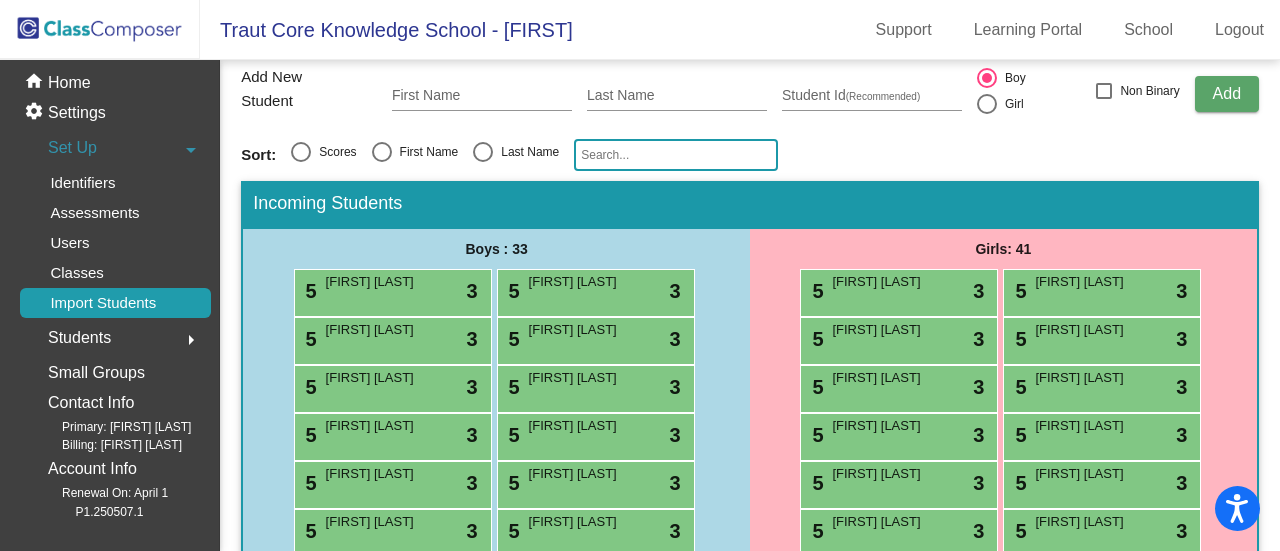 scroll, scrollTop: 254, scrollLeft: 0, axis: vertical 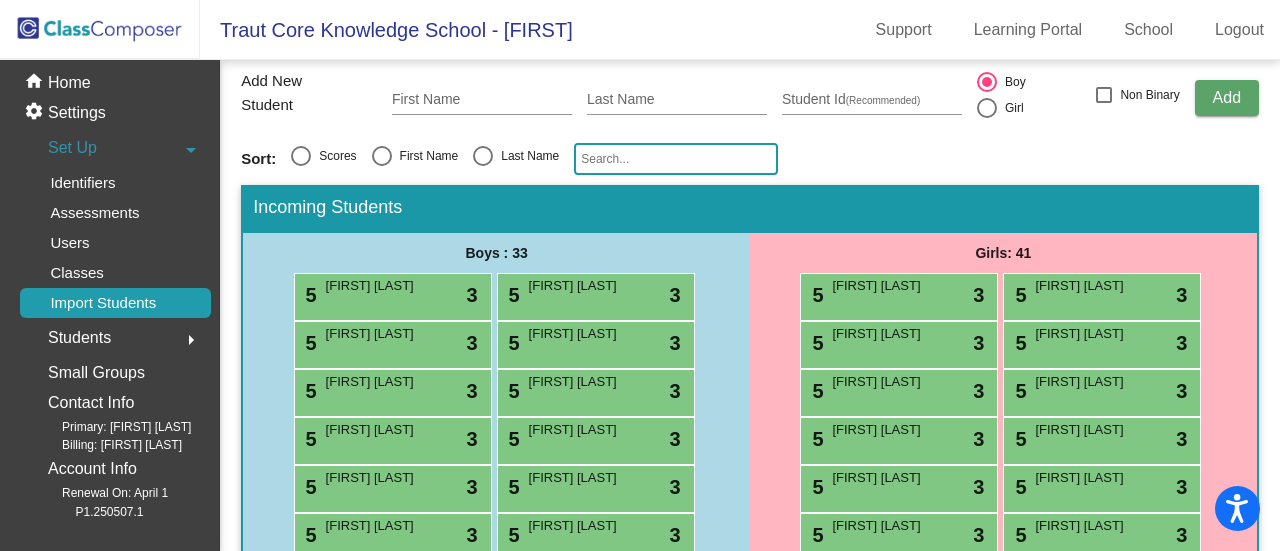 click on "Students" 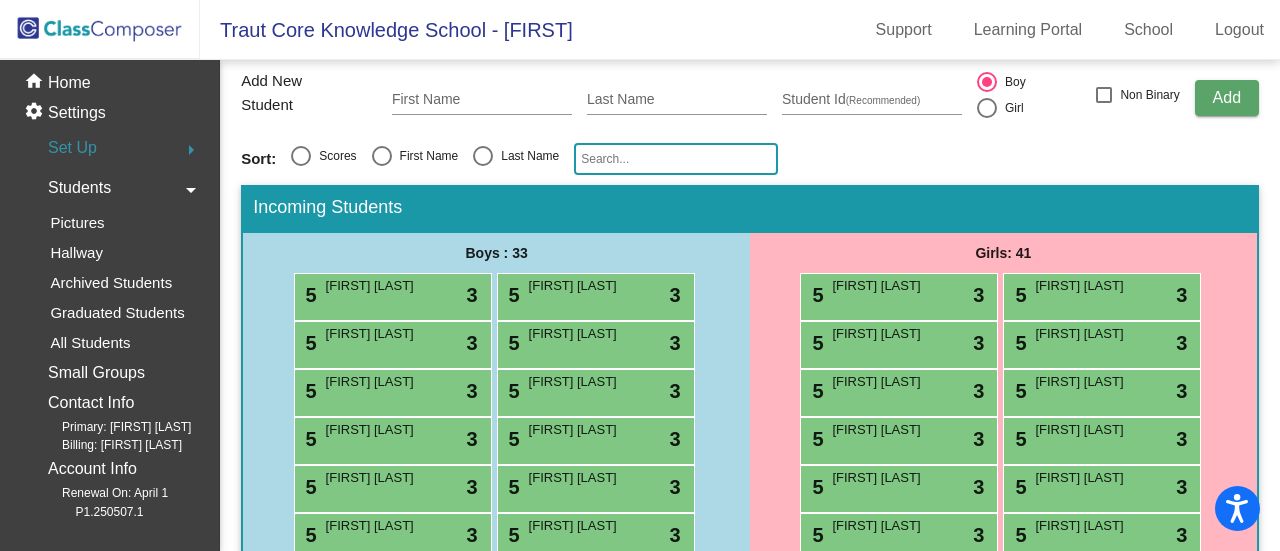 click 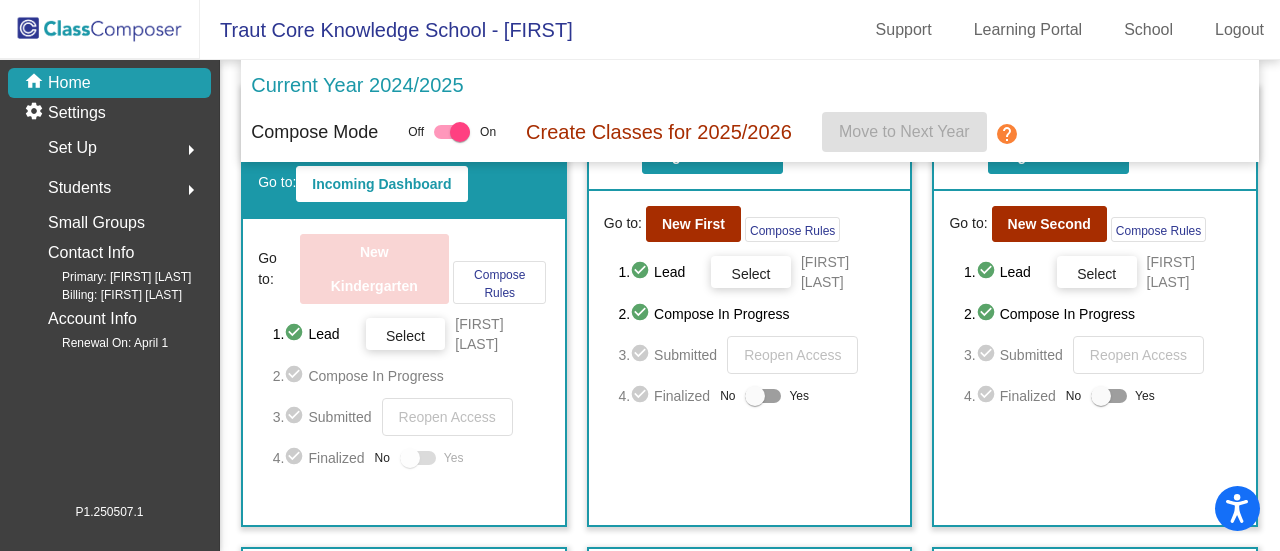 scroll, scrollTop: 87, scrollLeft: 0, axis: vertical 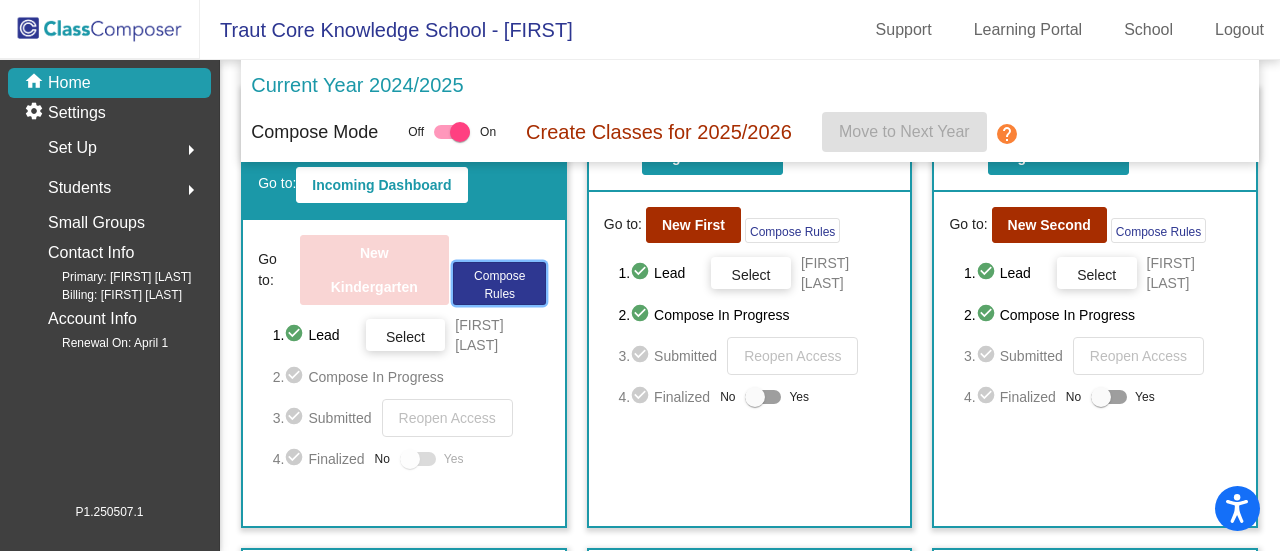 click on "Compose Rules" 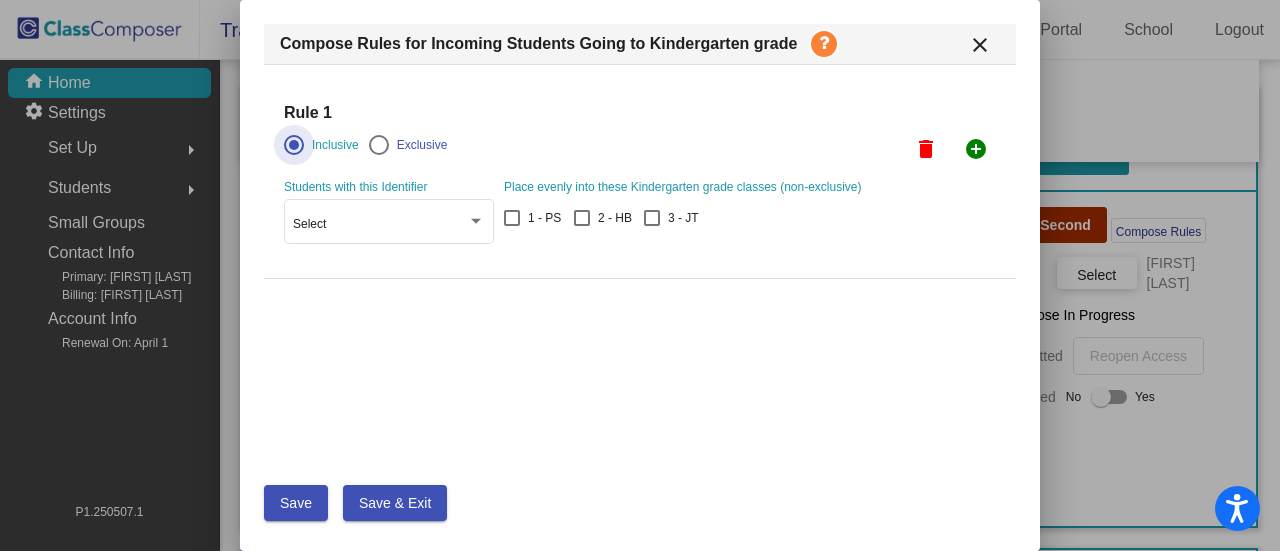 click on "Compose Rules for Incoming Students Going to Kindergarten grade  close" at bounding box center (640, 44) 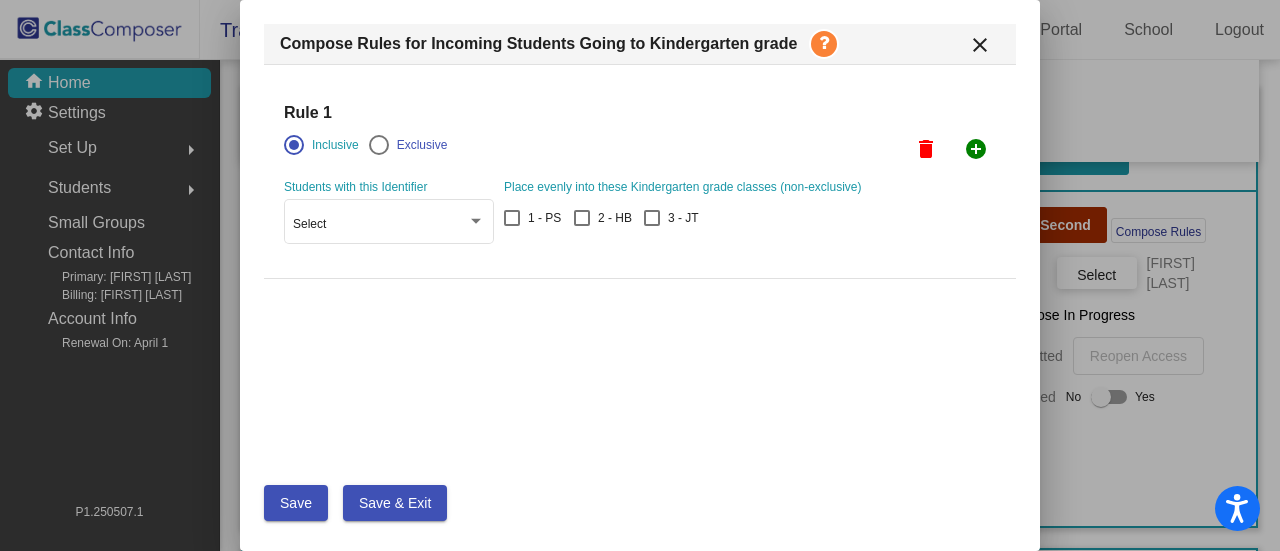 click on "close" at bounding box center [980, 44] 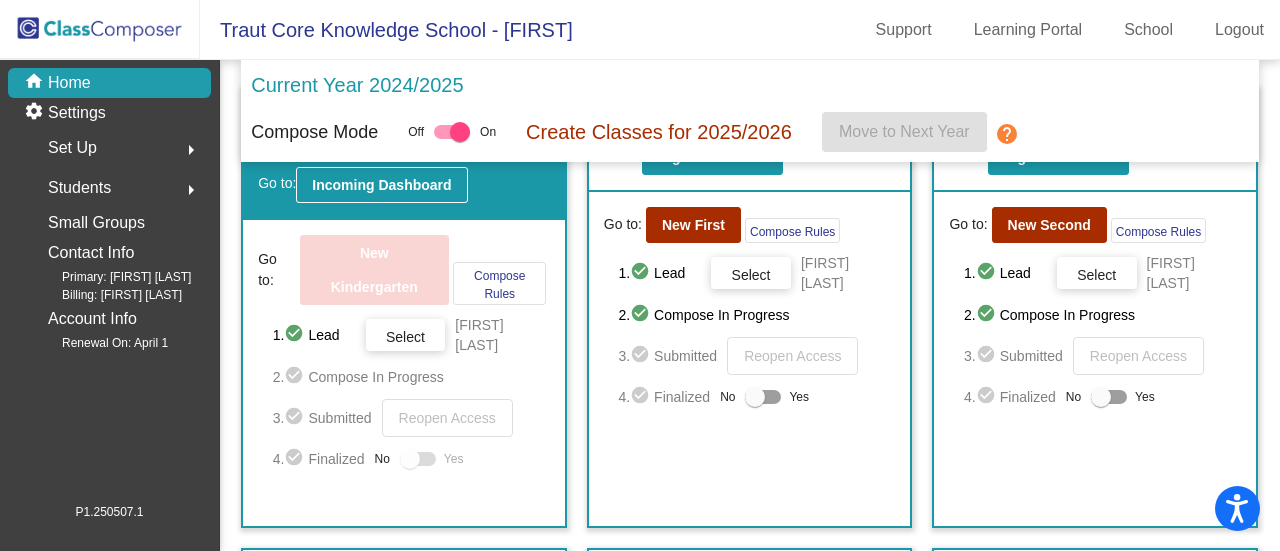 click on "Incoming Dashboard" 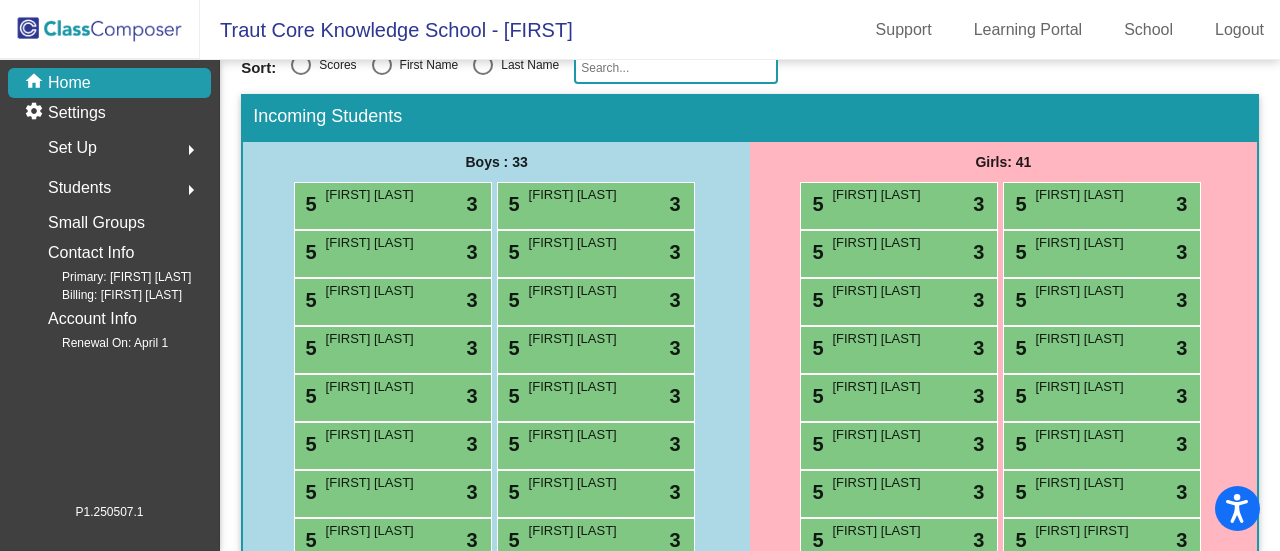 scroll, scrollTop: 352, scrollLeft: 0, axis: vertical 